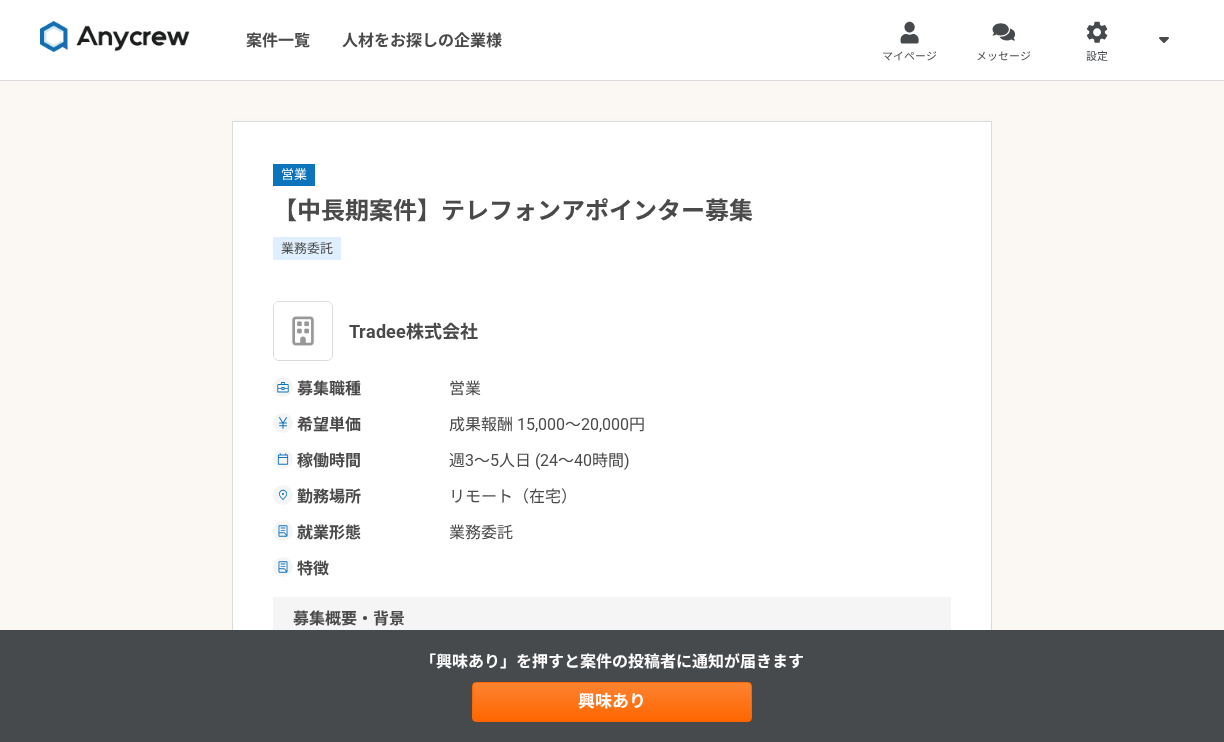 scroll, scrollTop: 0, scrollLeft: 0, axis: both 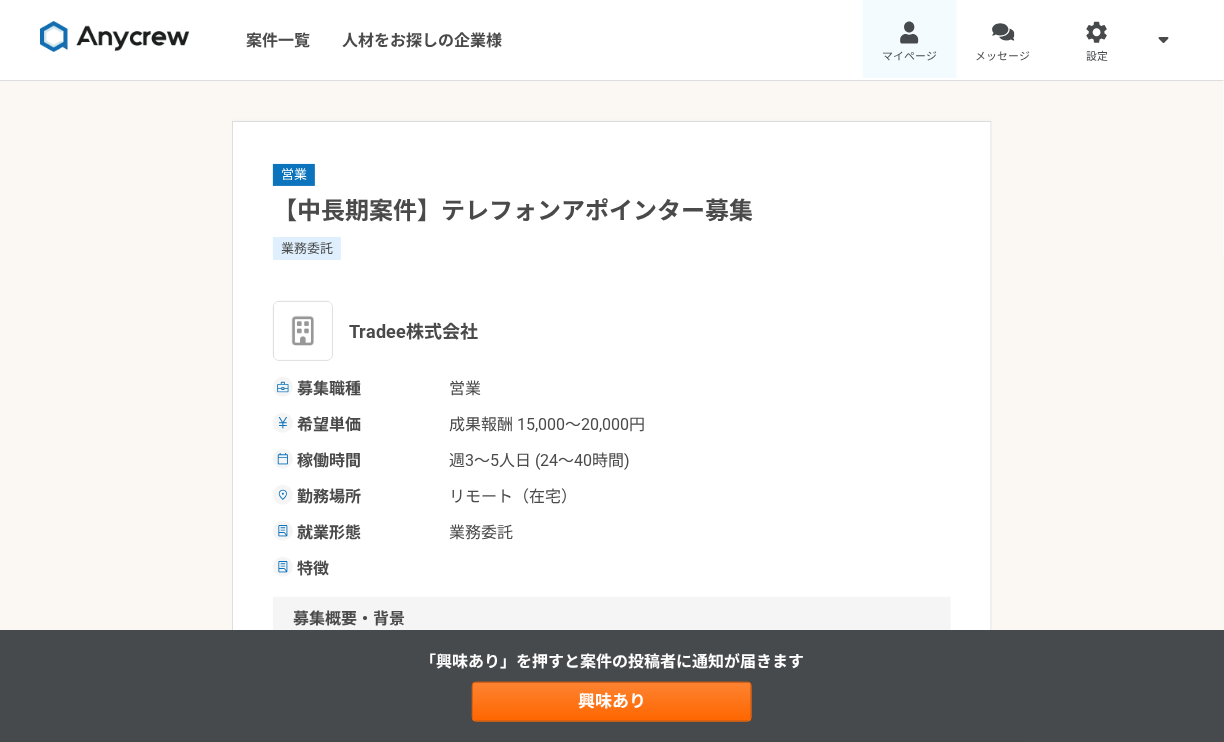 click on "マイページ" at bounding box center (910, 40) 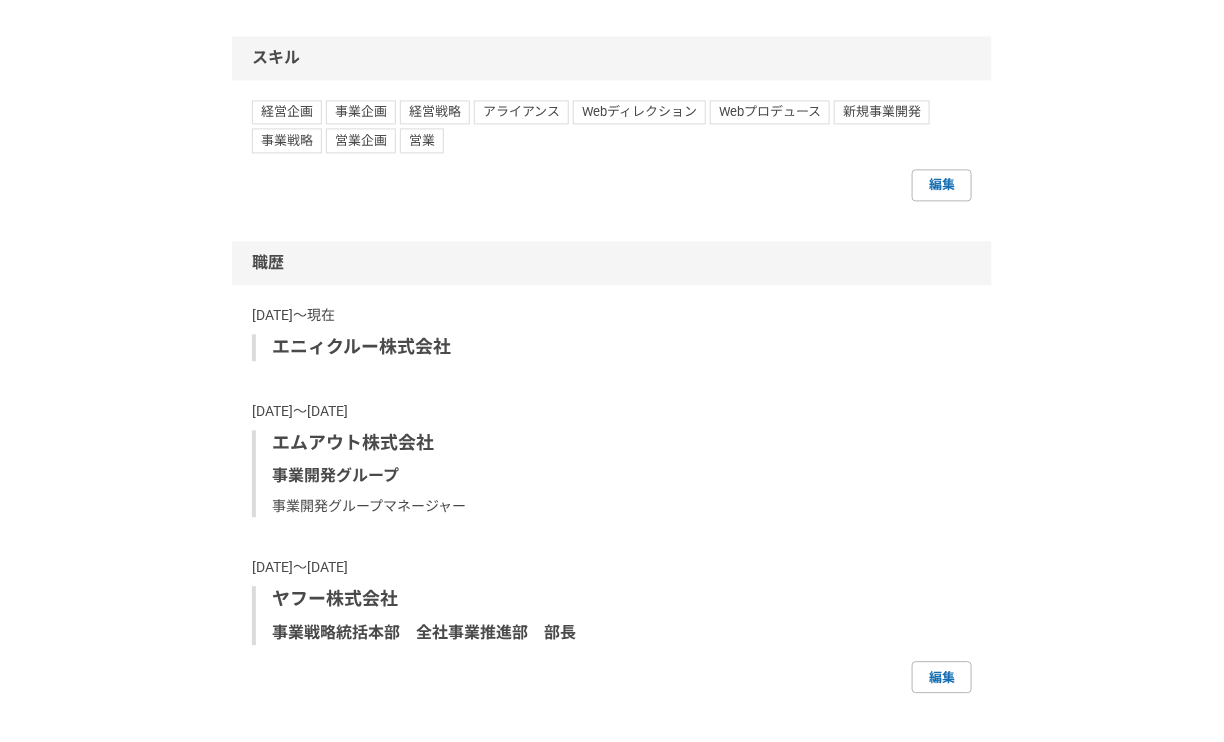 scroll, scrollTop: 1236, scrollLeft: 0, axis: vertical 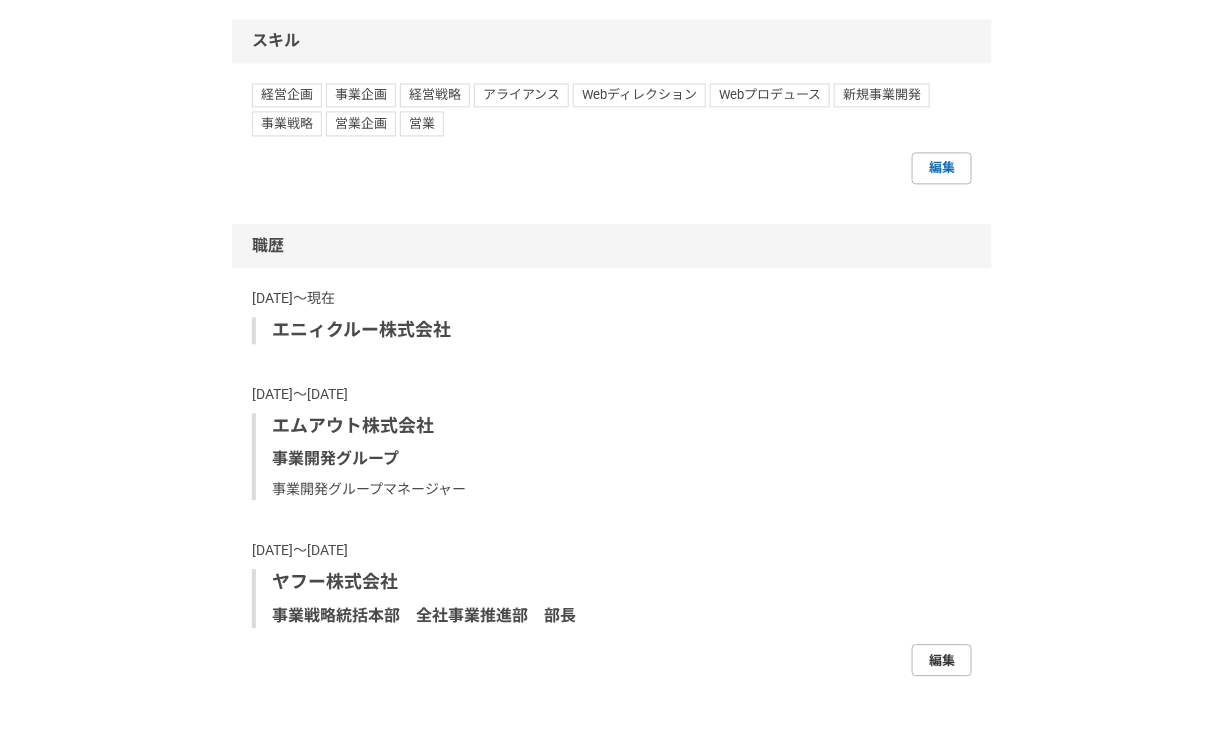 click on "編集" at bounding box center (942, 660) 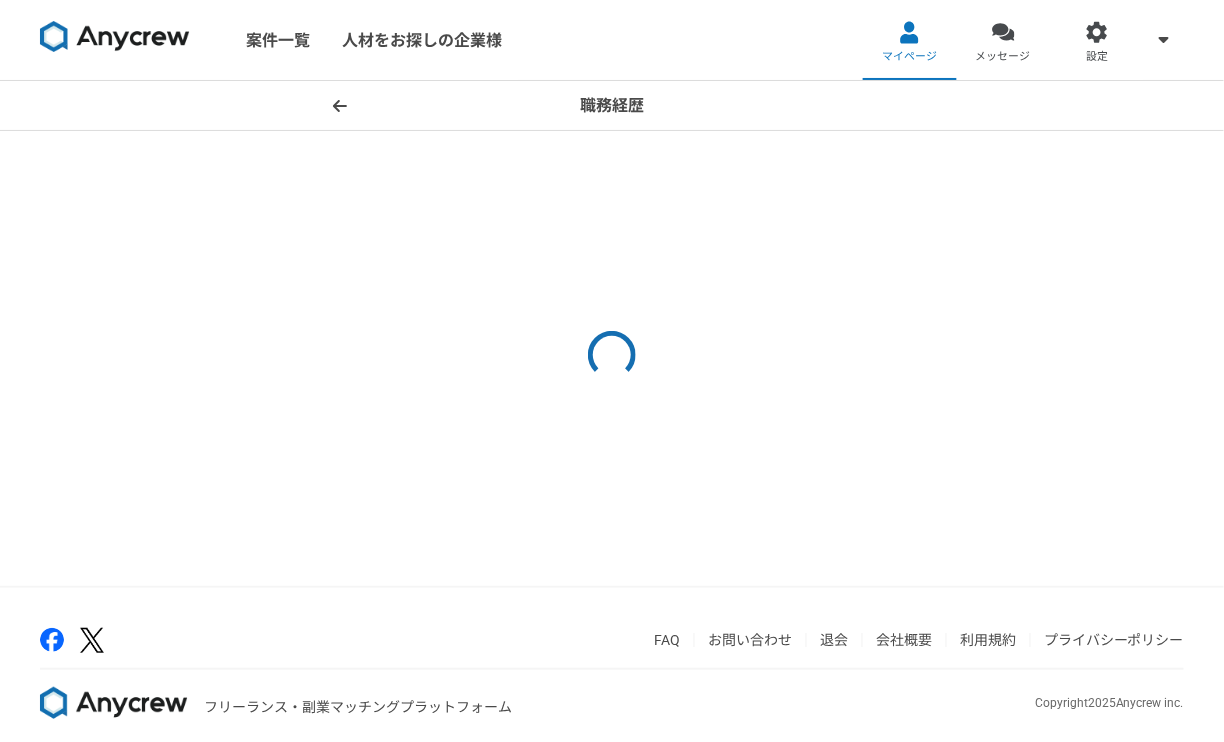 select on "2017" 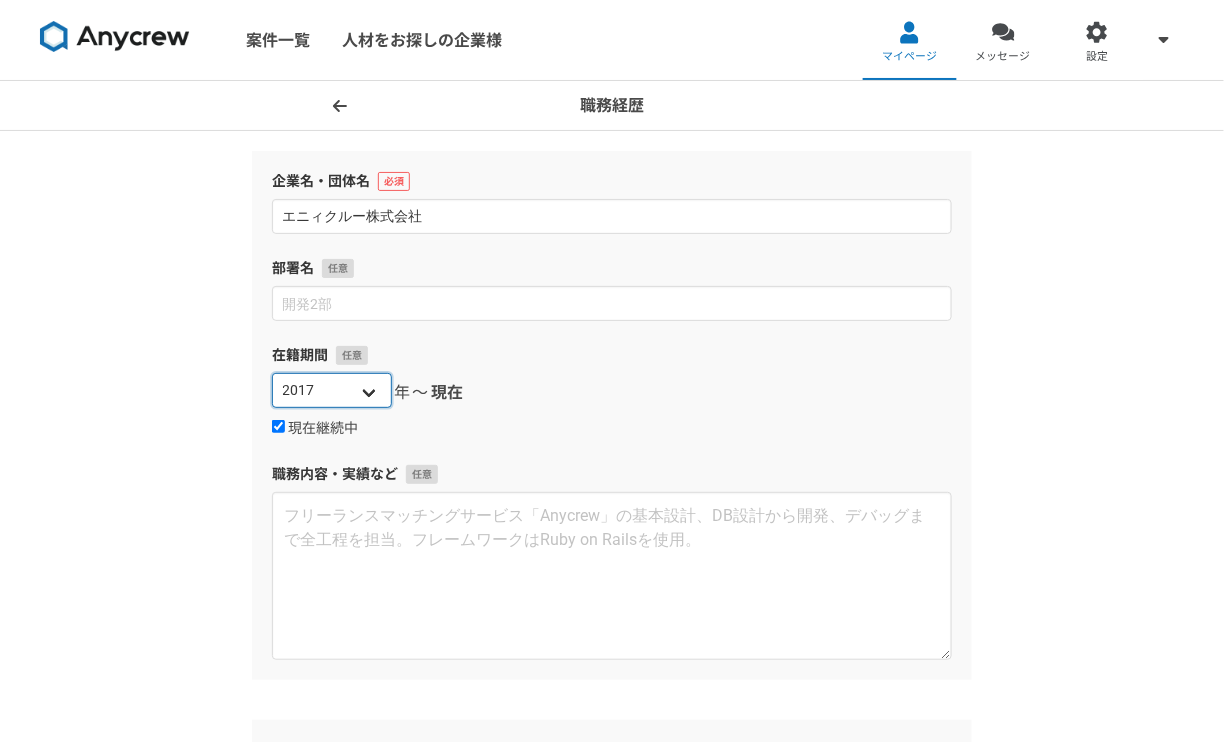 click on "2025 2024 2023 2022 2021 2020 2019 2018 2017 2016 2015 2014 2013 2012 2011 2010 2009 2008 2007 2006 2005 2004 2003 2002 2001 2000 1999 1998 1997 1996 1995 1994 1993 1992 1991 1990 1989 1988 1987 1986 1985 1984 1983 1982 1981 1980 1979 1978 1977 1976" at bounding box center (332, 390) 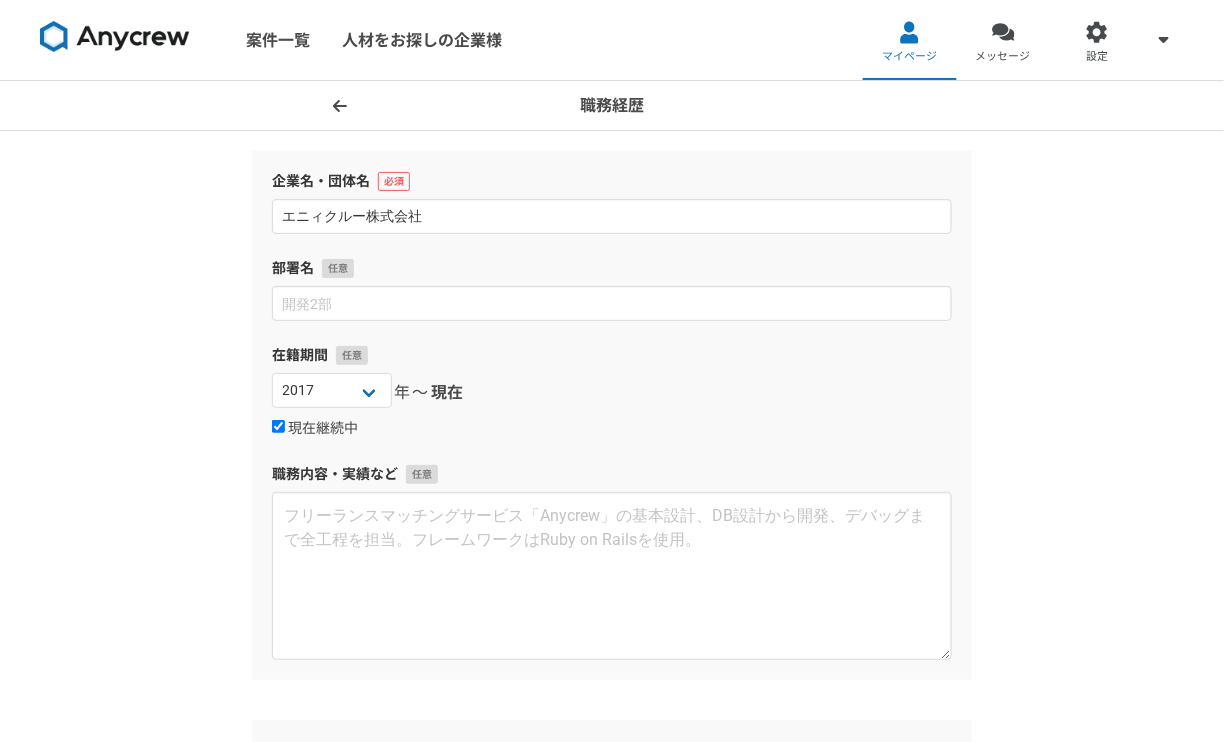 click on "現在継続中" at bounding box center (612, 428) 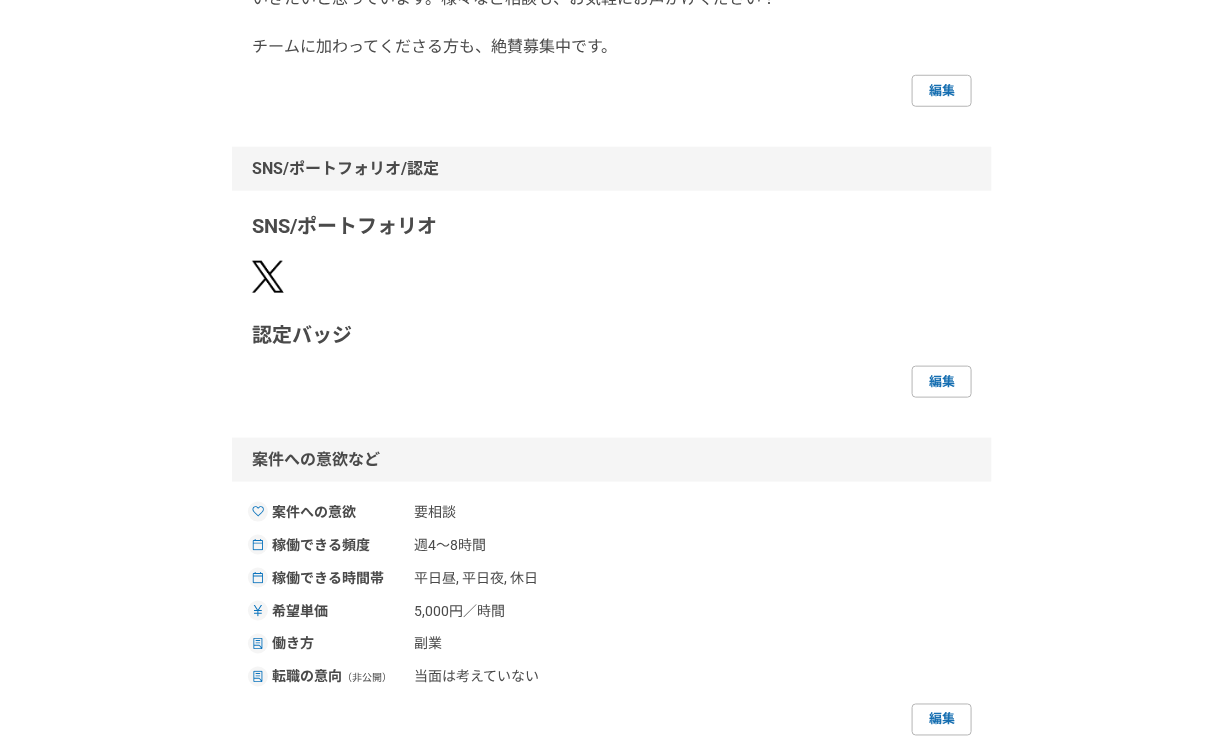 scroll, scrollTop: 480, scrollLeft: 0, axis: vertical 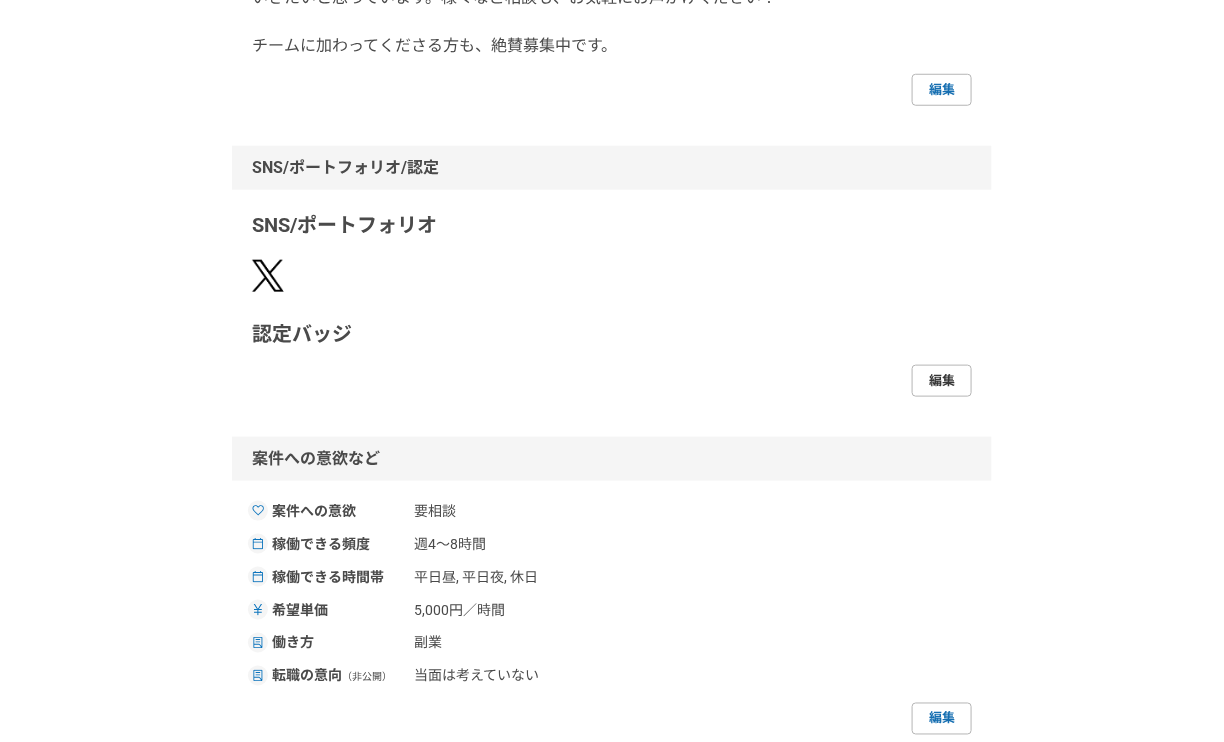 click on "編集" at bounding box center [942, 381] 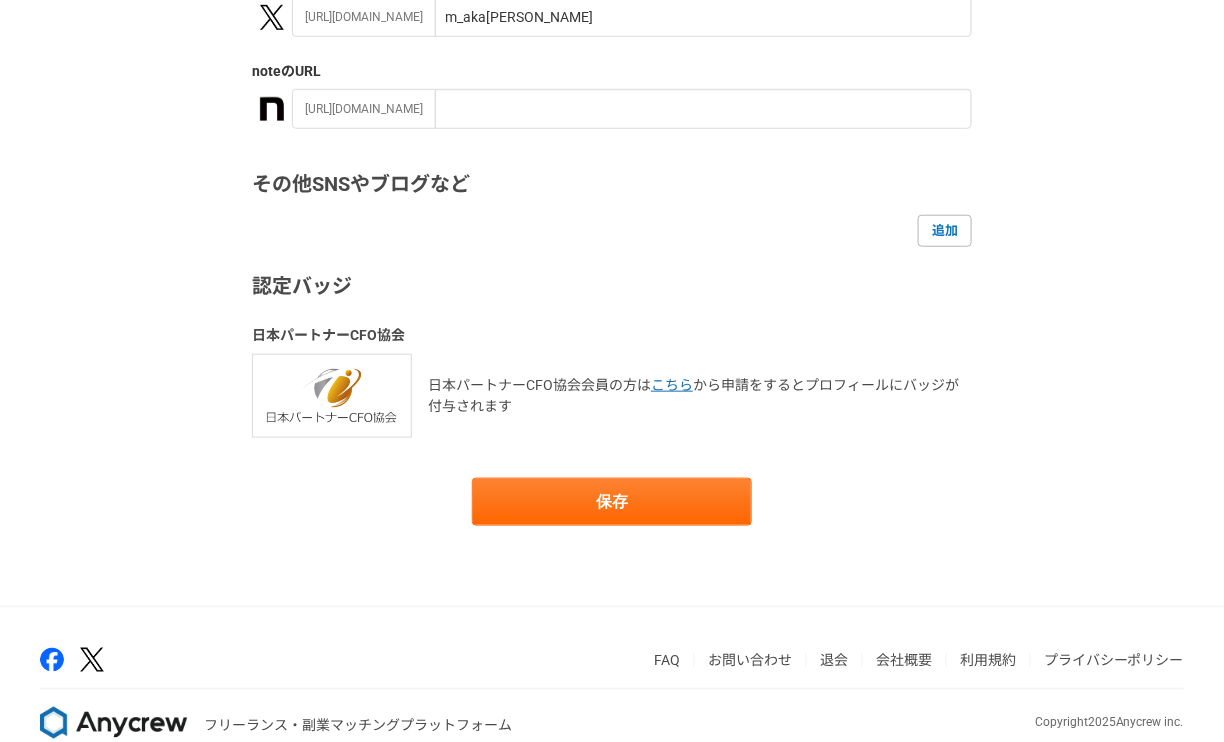 scroll, scrollTop: 422, scrollLeft: 0, axis: vertical 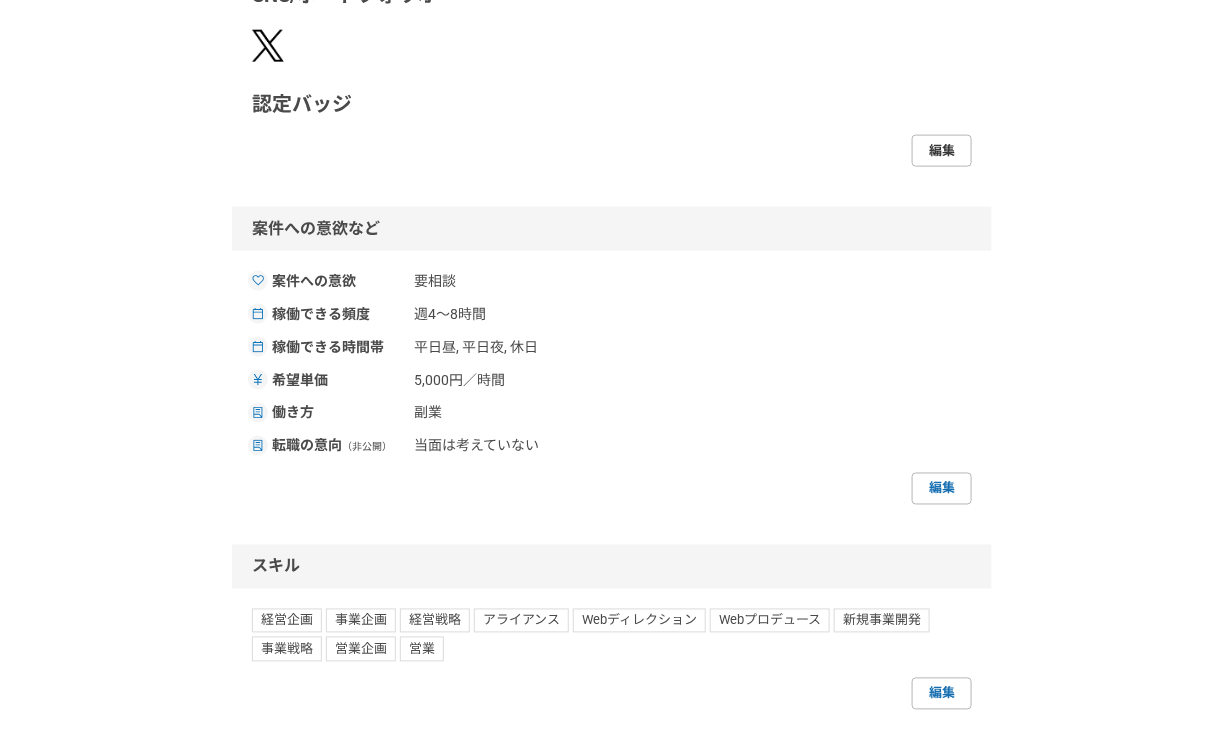 click on "編集" at bounding box center (942, 151) 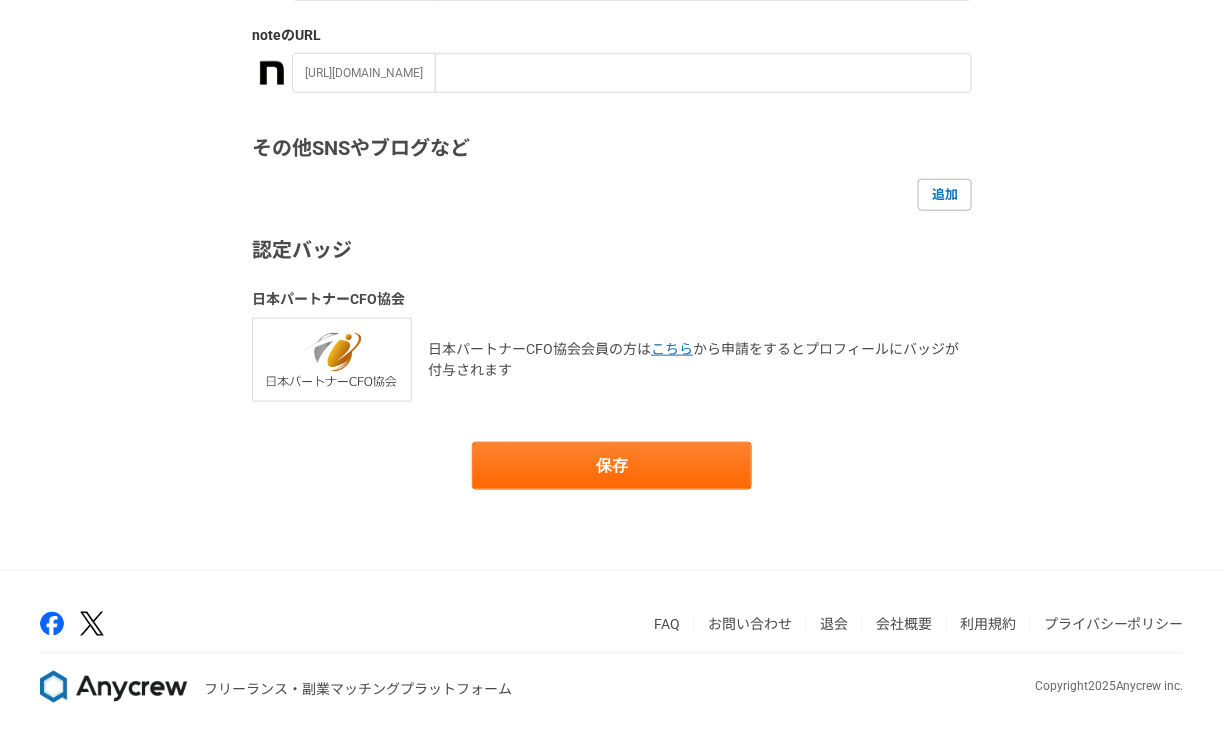 scroll, scrollTop: 0, scrollLeft: 0, axis: both 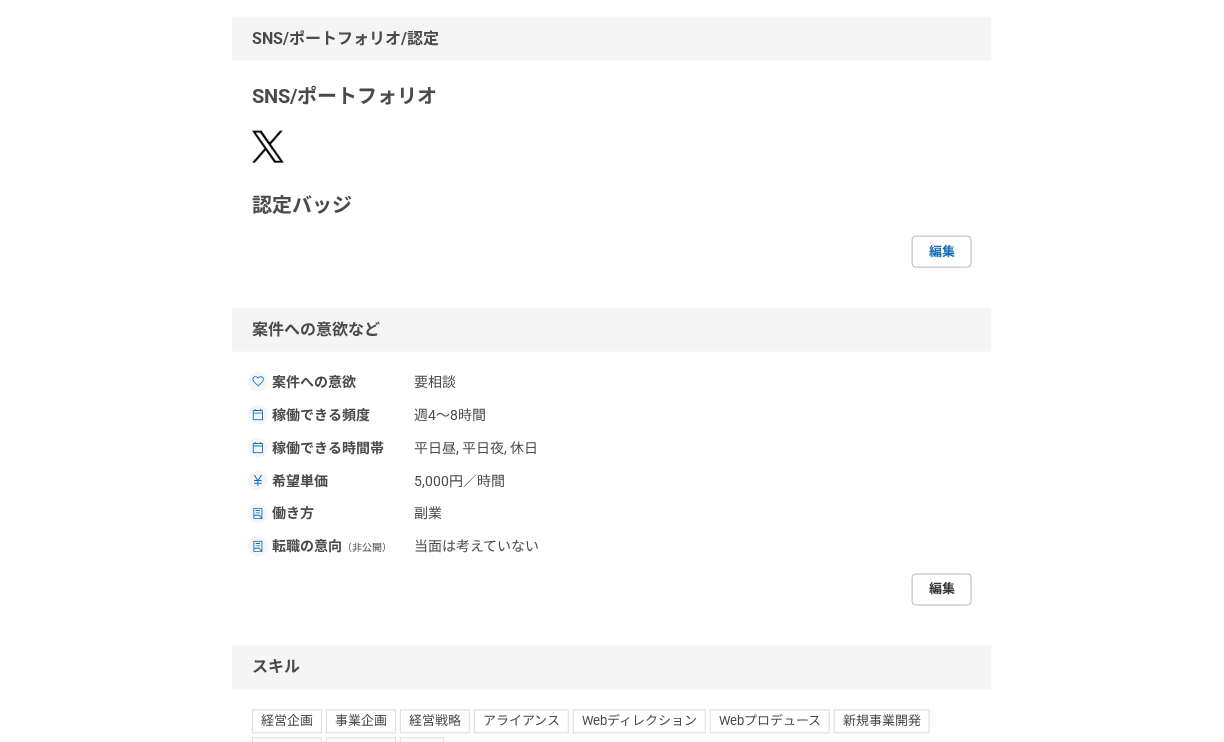 click on "編集" at bounding box center (942, 590) 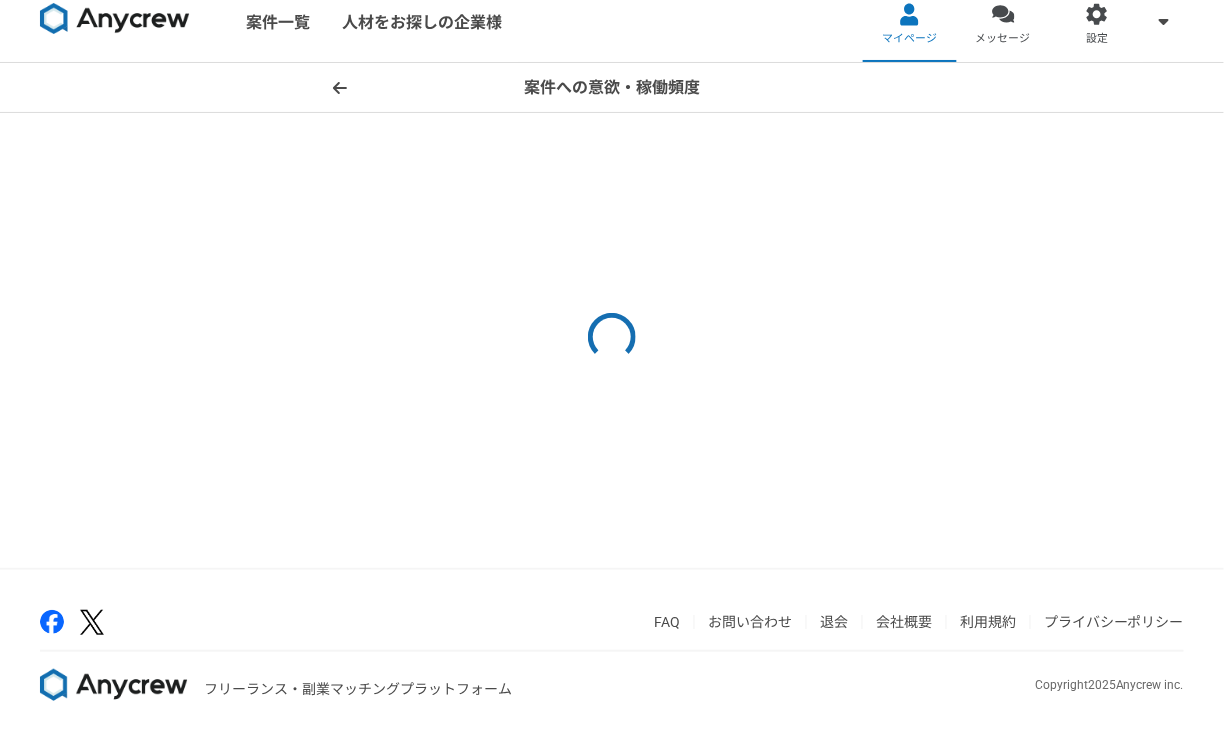 scroll, scrollTop: 0, scrollLeft: 0, axis: both 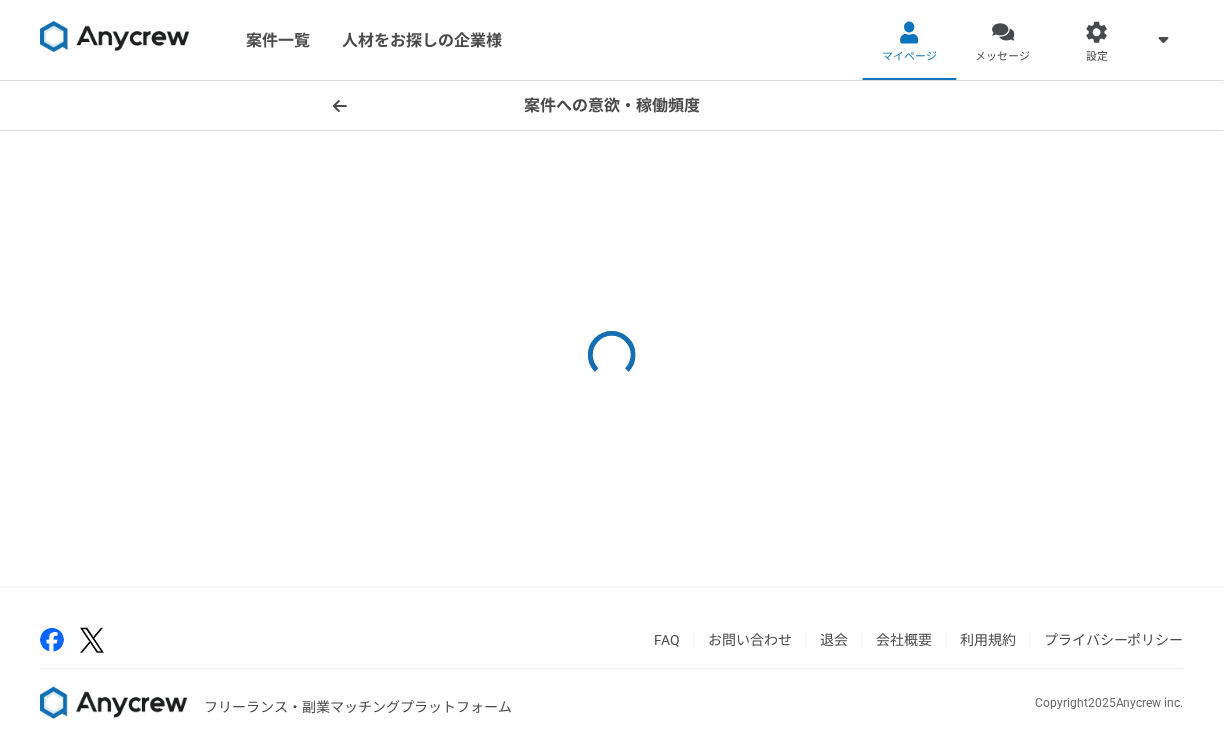 select on "sidejob" 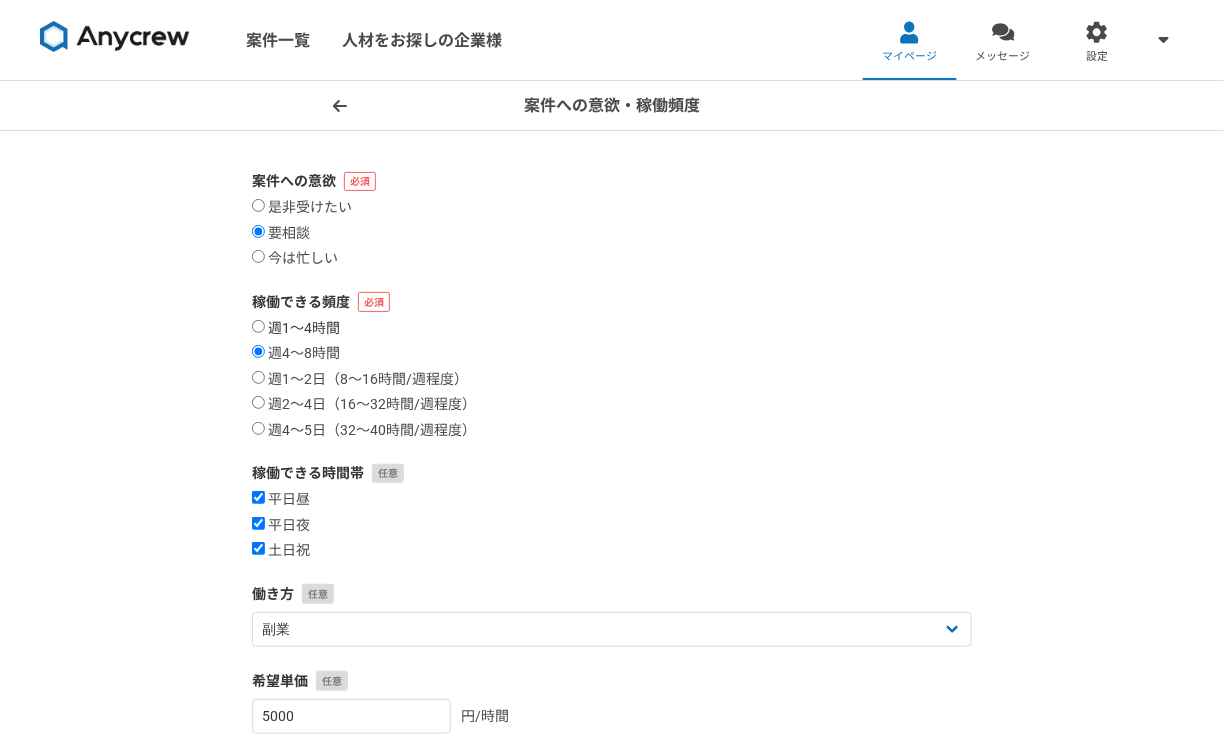 click on "週1〜4時間" at bounding box center (296, 329) 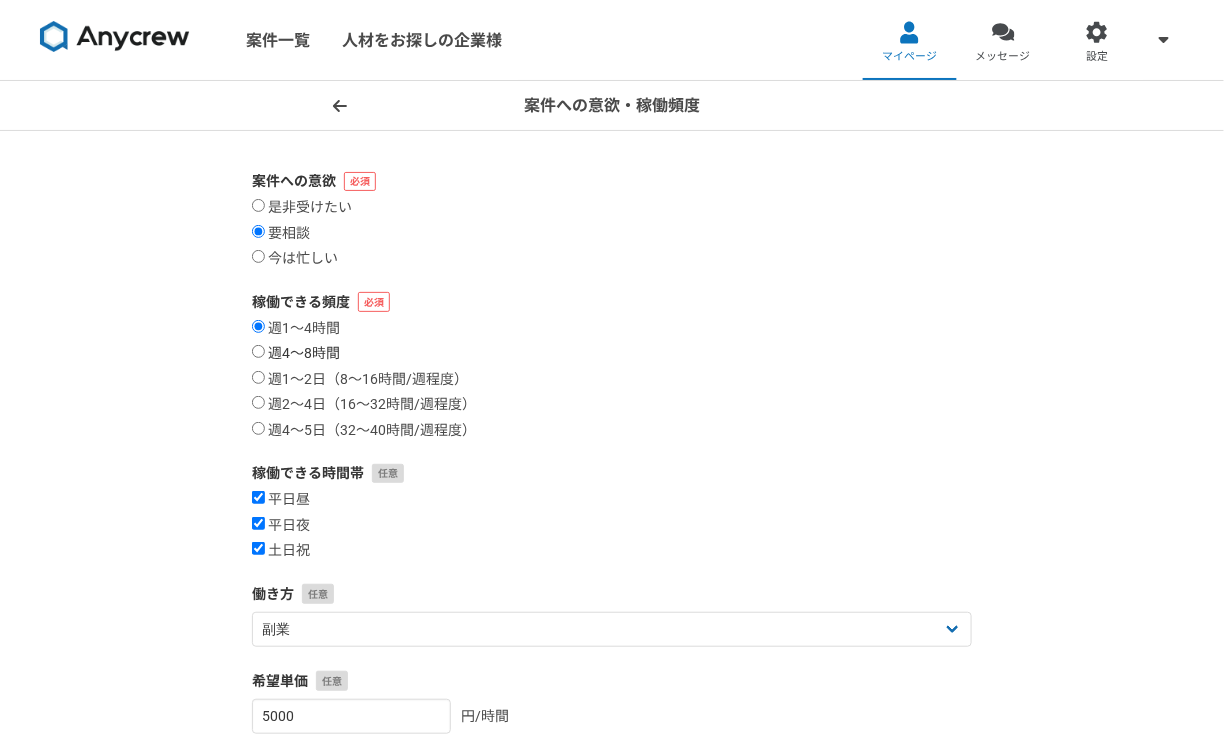 click on "週4〜8時間" at bounding box center [296, 354] 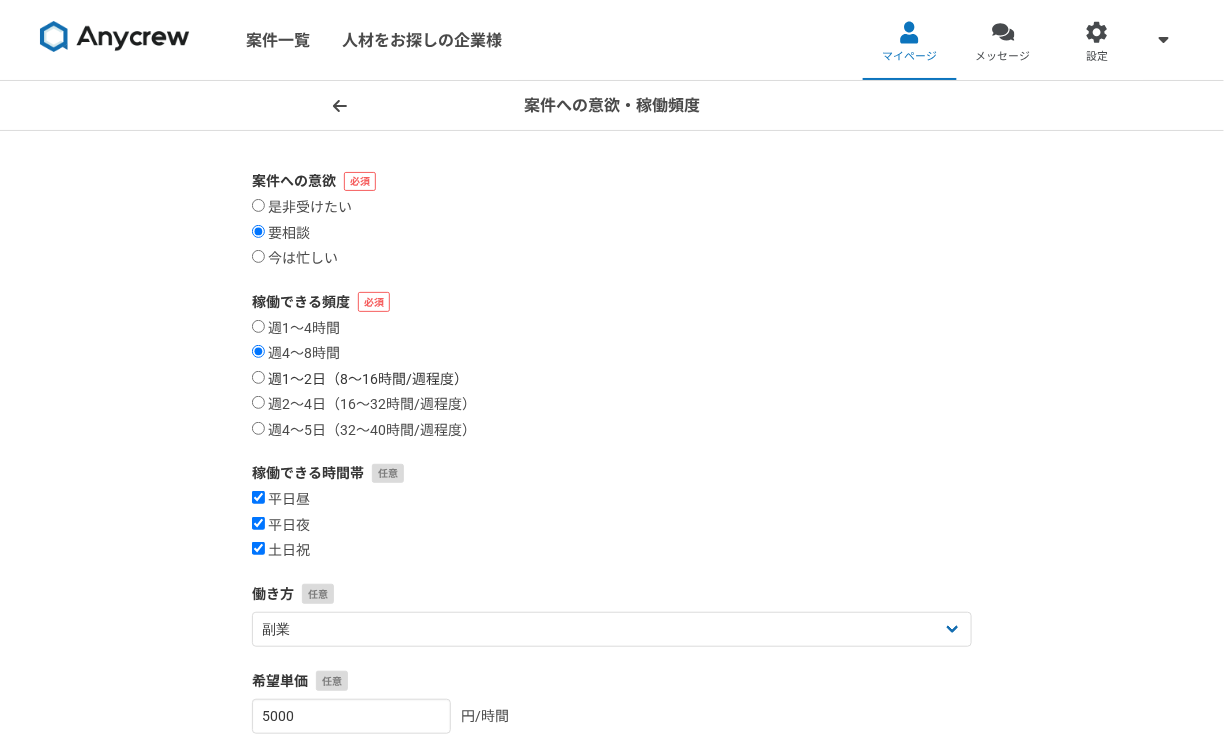 click on "週1〜2日（8〜16時間/週程度）" at bounding box center (360, 380) 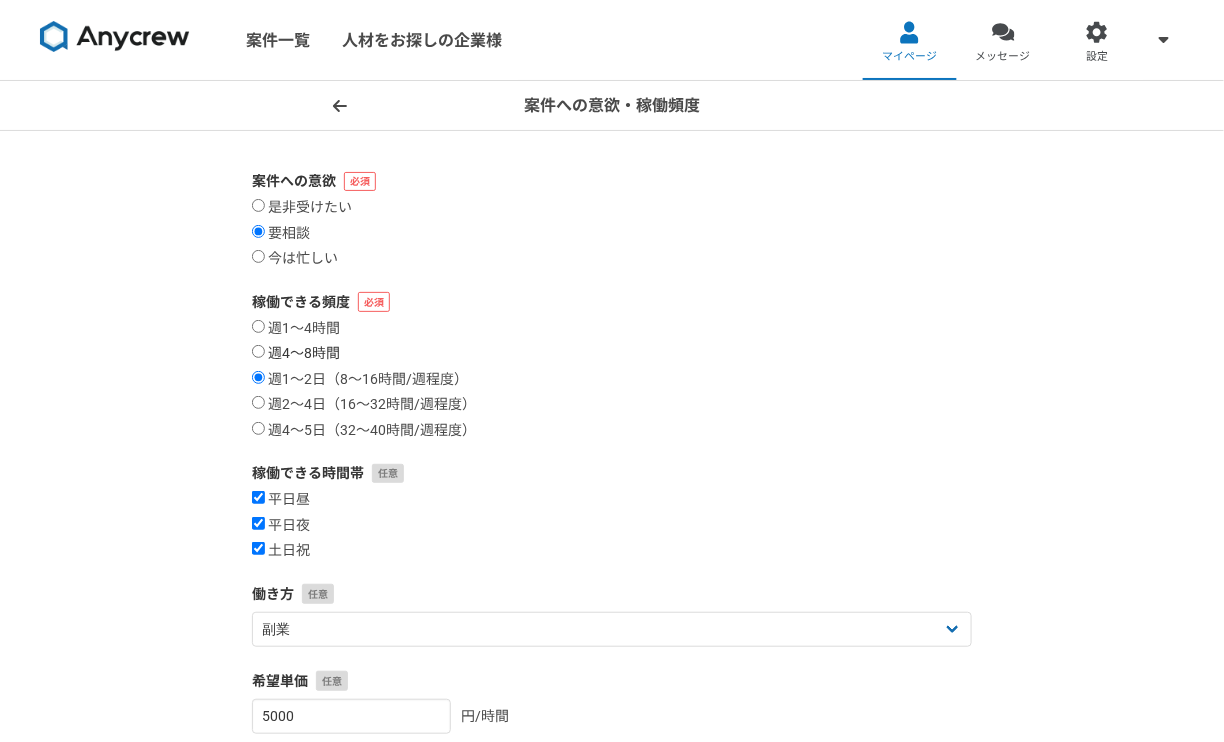 click on "週4〜8時間" at bounding box center [296, 354] 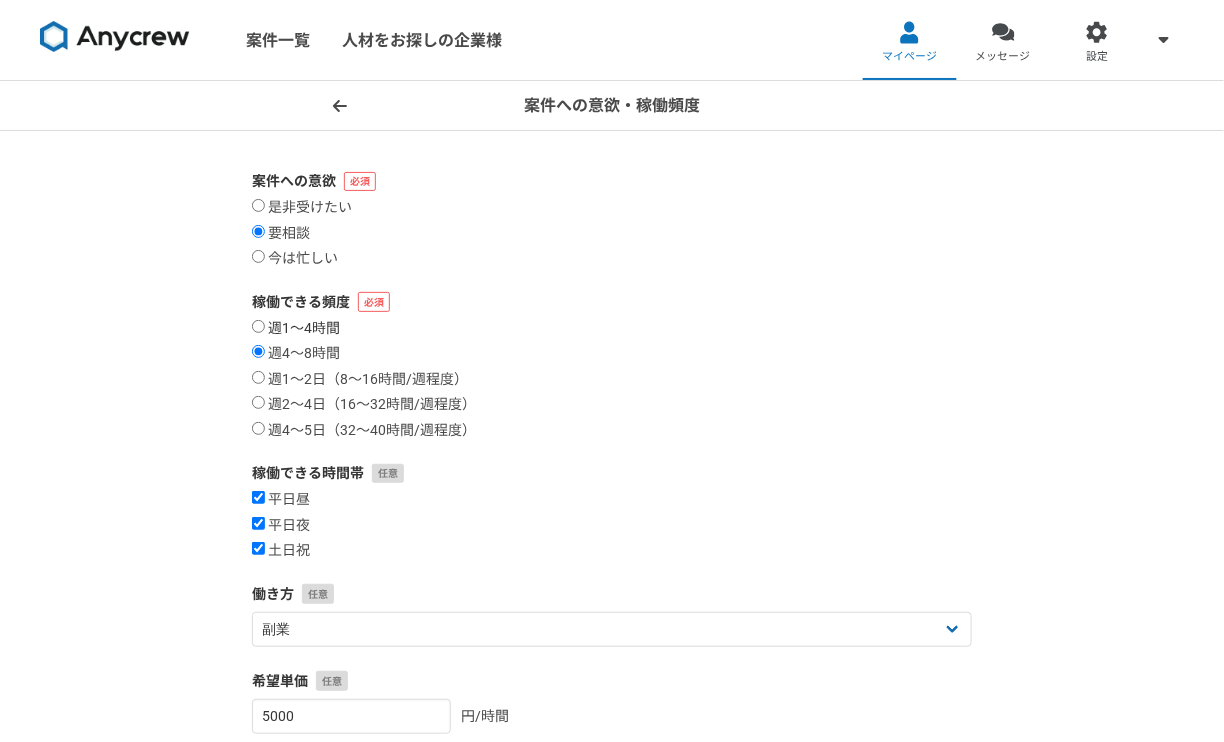 click on "週1〜4時間" at bounding box center [296, 329] 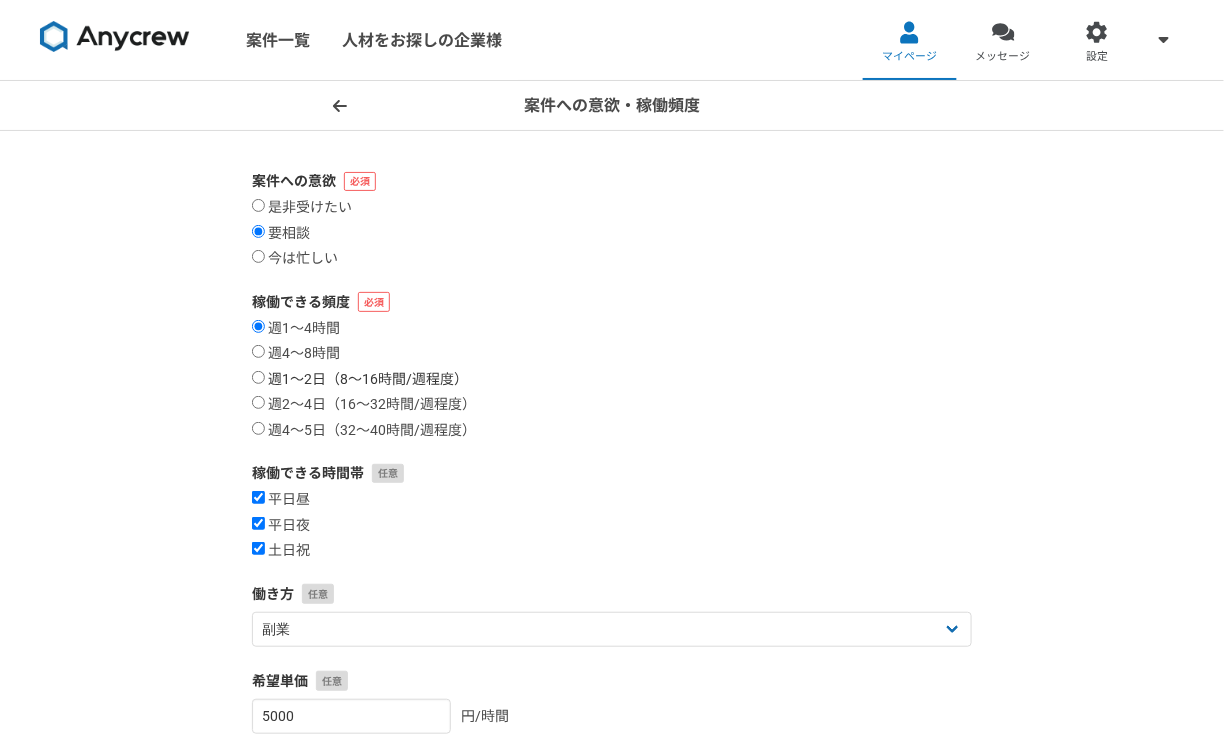 click on "週1〜2日（8〜16時間/週程度）" at bounding box center [360, 380] 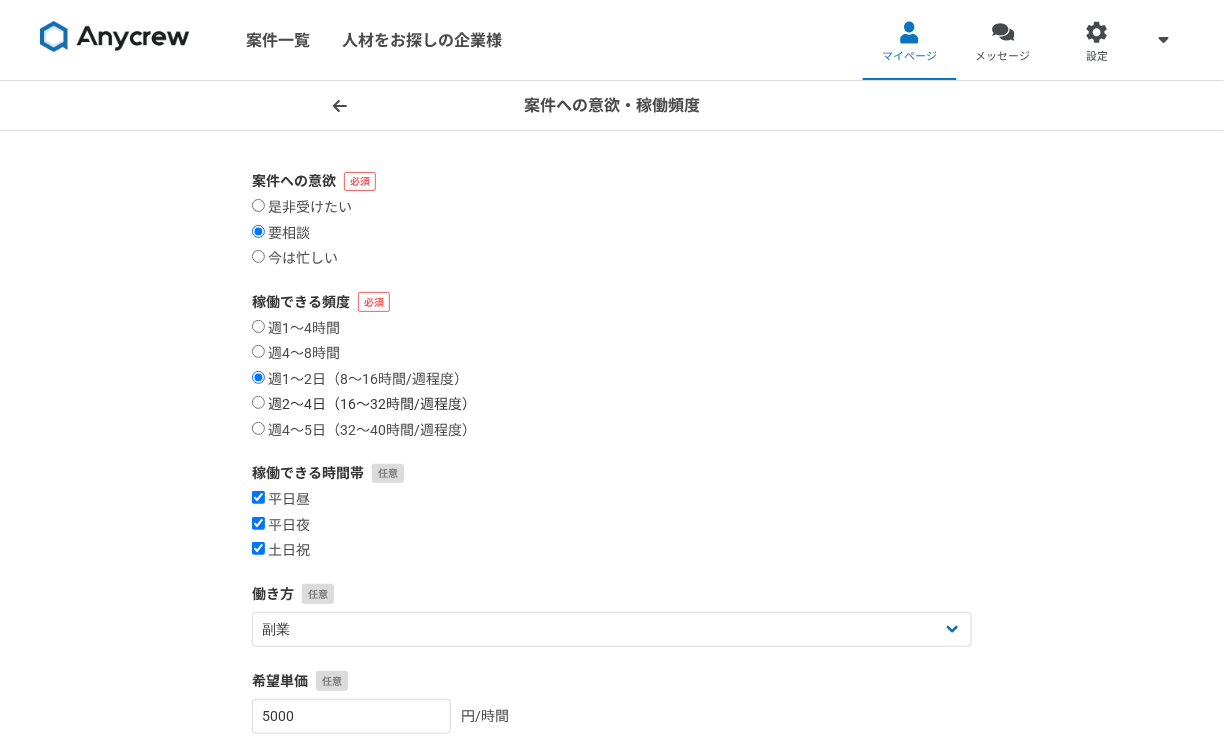 click on "週2〜4日（16〜32時間/週程度）" at bounding box center (258, 402) 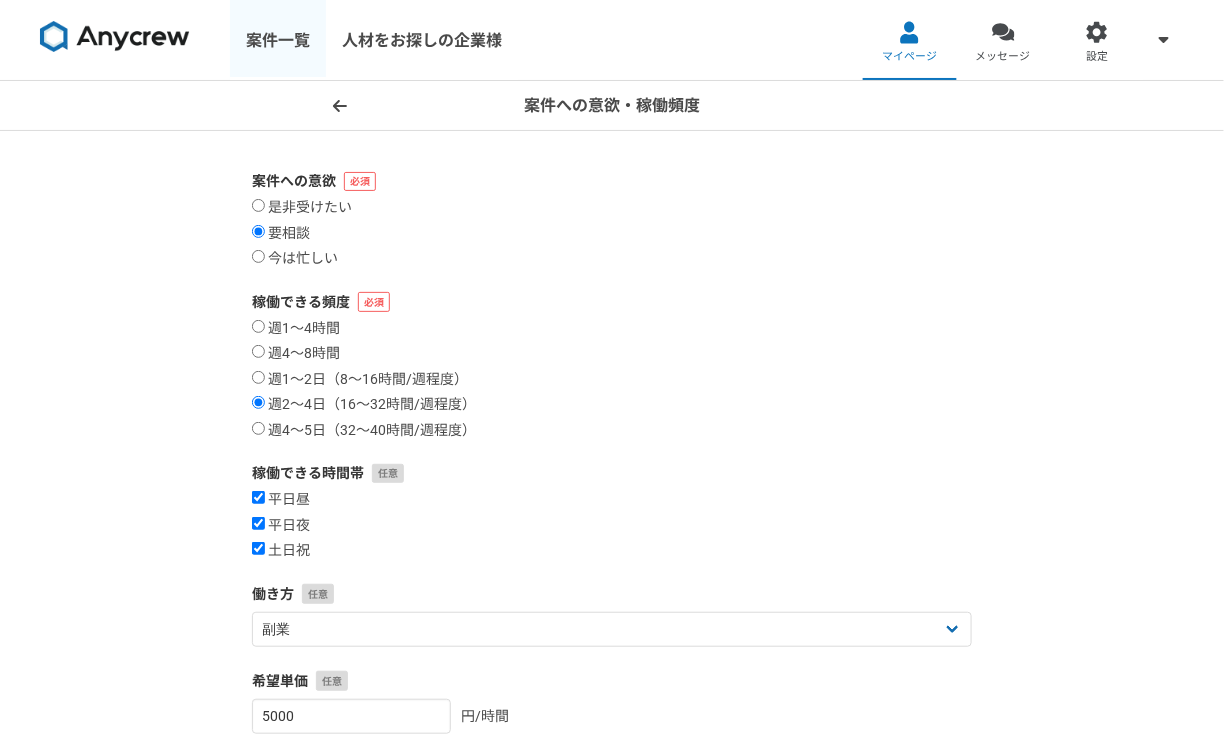 click on "案件一覧" at bounding box center [278, 40] 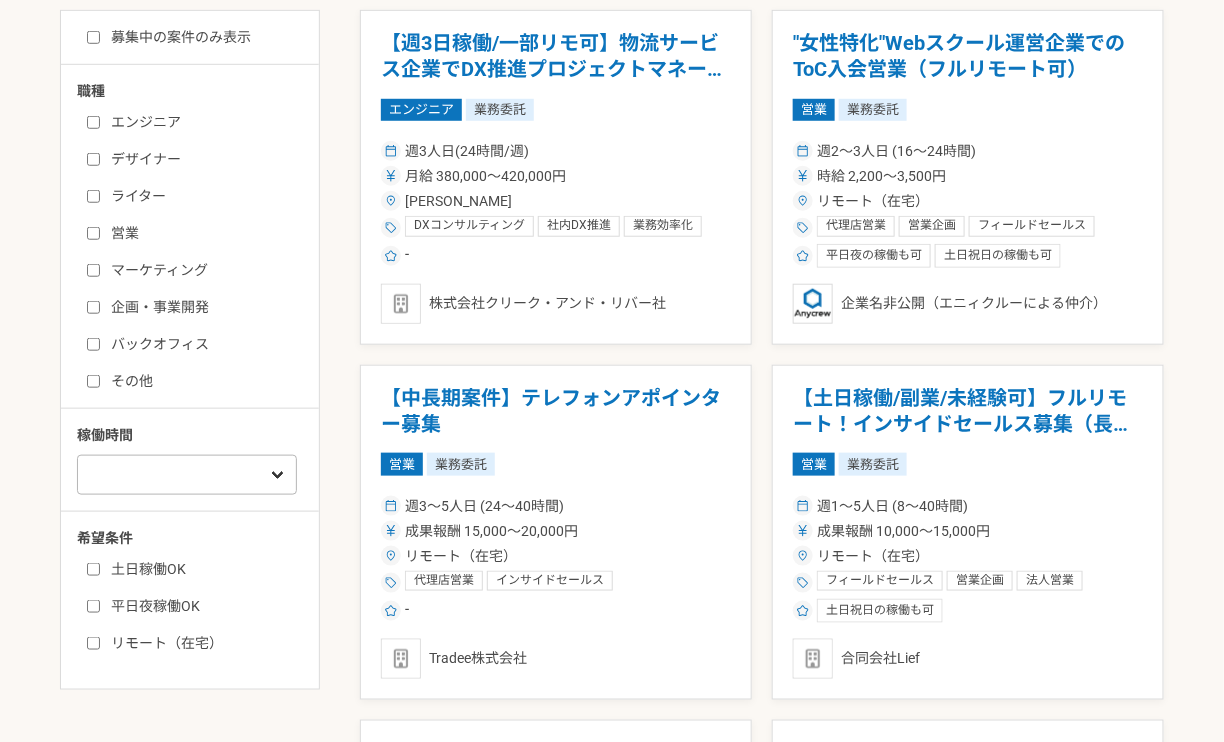 scroll, scrollTop: 405, scrollLeft: 0, axis: vertical 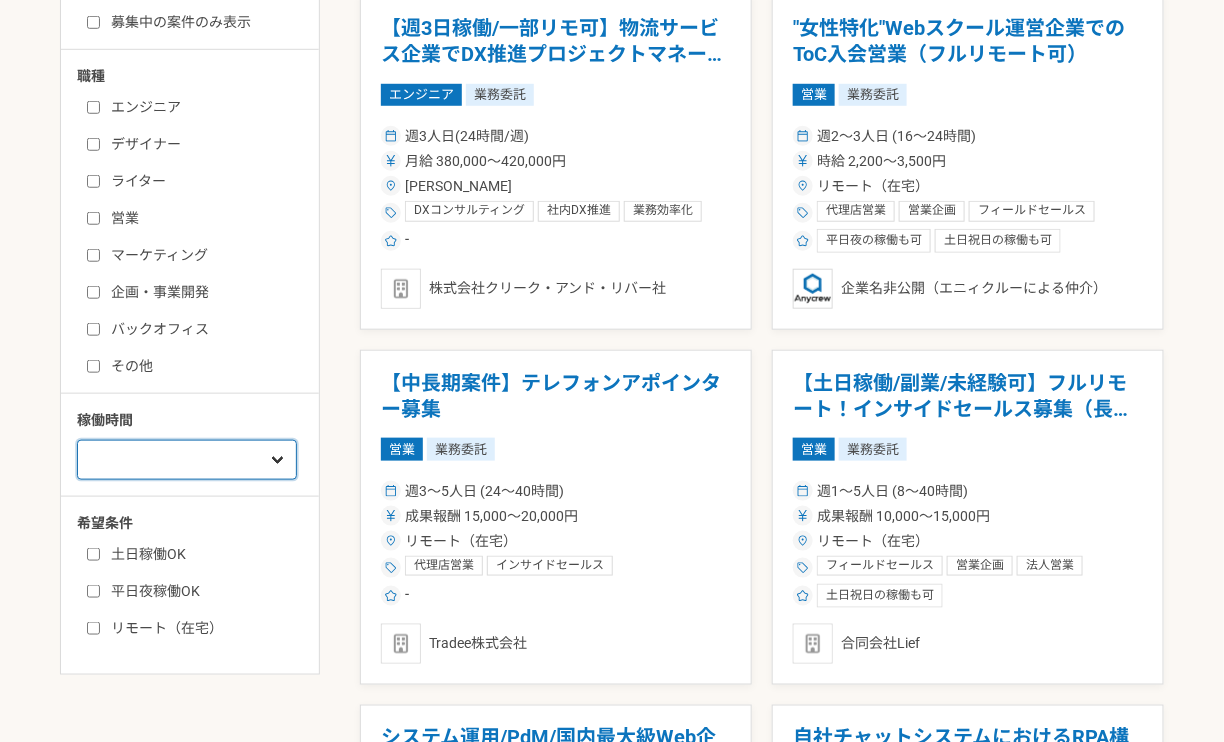 click on "週1人日（8時間）以下 週2人日（16時間）以下 週3人日（24時間）以下 週4人日（32時間）以下 週5人日（40時間）以下" at bounding box center [187, 460] 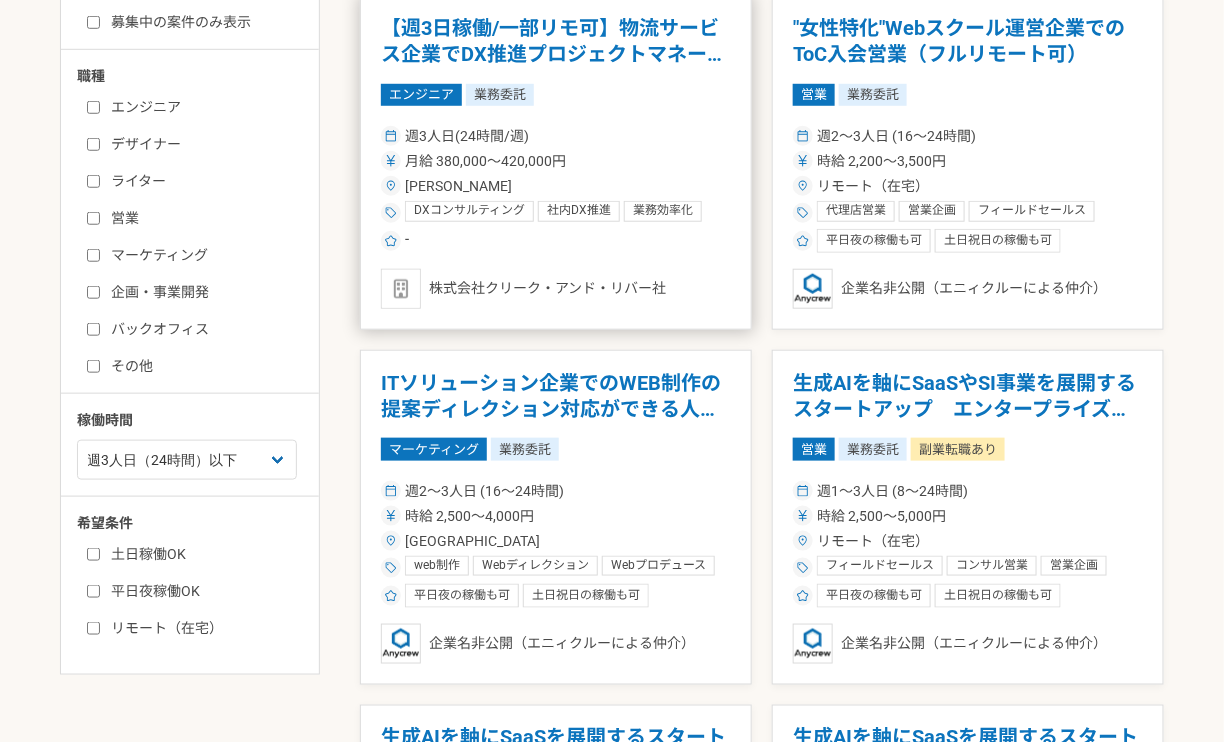 click on "月給 380,000〜420,000円" at bounding box center [556, 161] 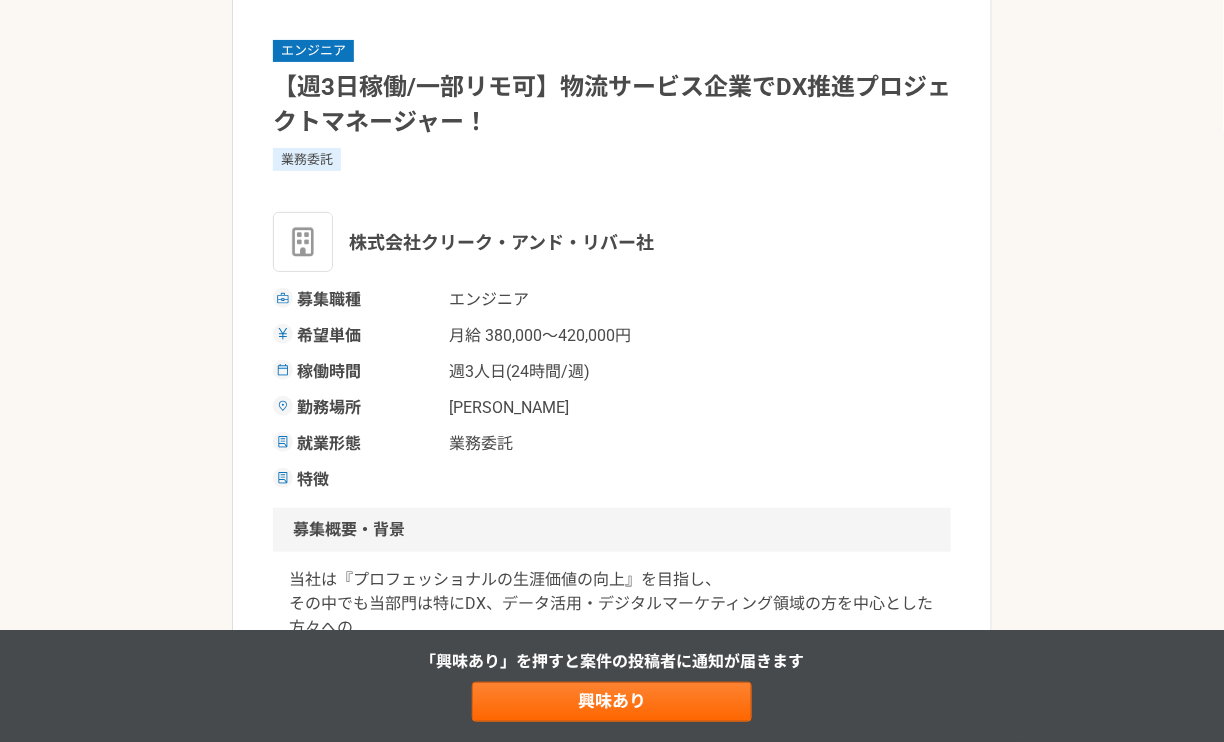 scroll, scrollTop: 127, scrollLeft: 0, axis: vertical 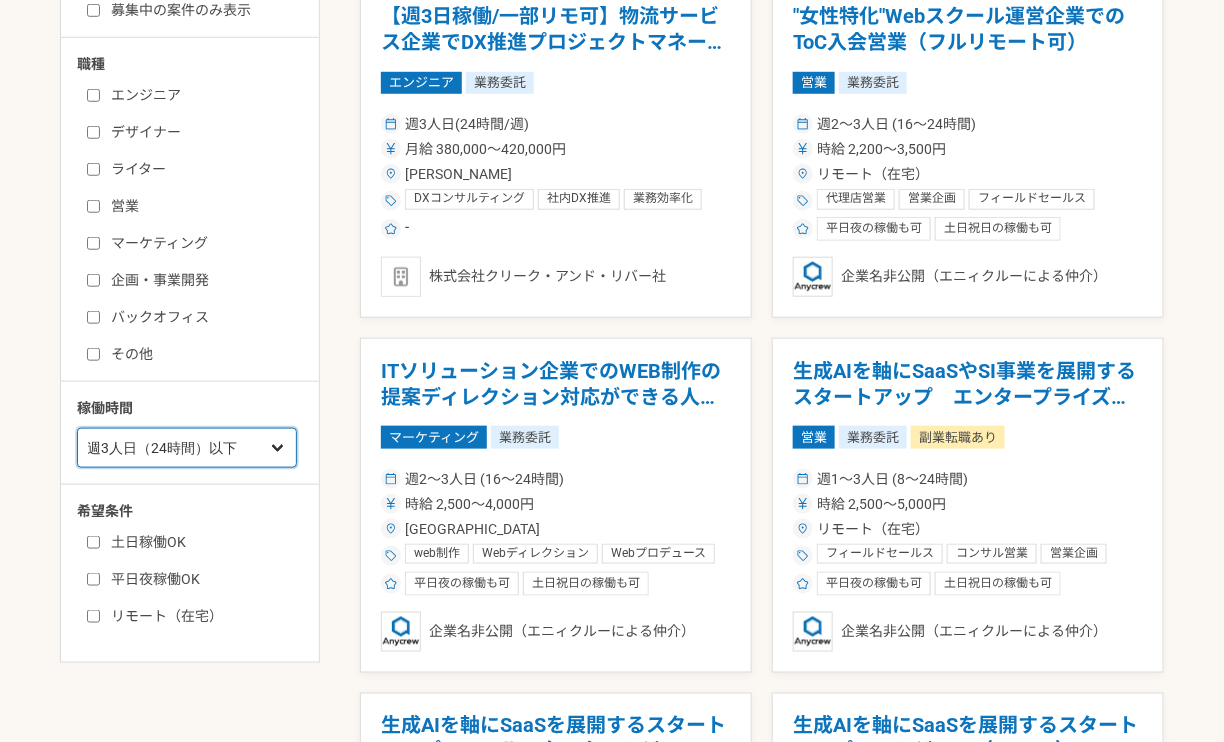 click on "週1人日（8時間）以下 週2人日（16時間）以下 週3人日（24時間）以下 週4人日（32時間）以下 週5人日（40時間）以下" at bounding box center (187, 448) 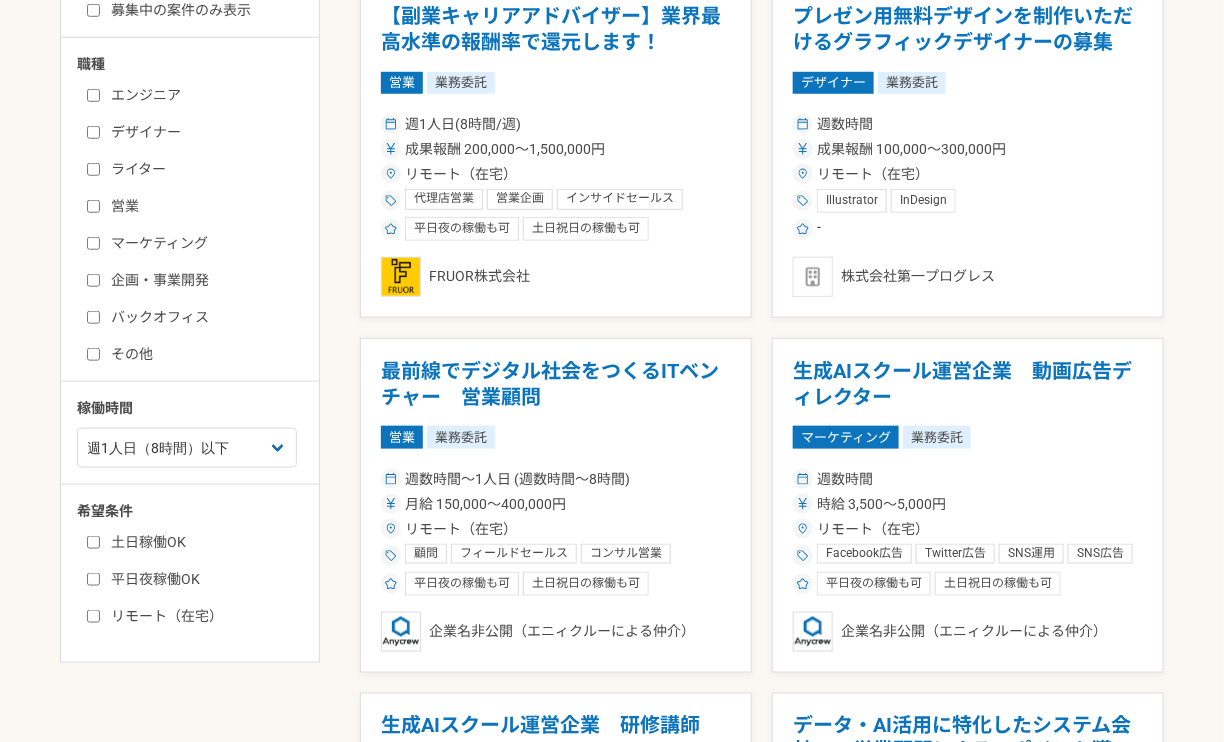 click on "募集中の案件のみ表示 職種 エンジニア デザイナー ライター 営業 マーケティング 企画・事業開発 バックオフィス その他 稼働時間 週1人日（8時間）以下 週2人日（16時間）以下 週3人日（24時間）以下 週4人日（32時間）以下 週5人日（40時間）以下 希望条件 土日稼働OK 平日夜稼働OK リモート（在宅） 【副業キャリアアドバイザー】業界最高水準の報酬率で還元します！ 営業 業務委託 週1人日(8時間/週) 成果報酬 200,000〜1,500,000円 リモート（在宅） 代理店営業 営業企画 インサイドセールス フィールドセールス コンサル営業 キャリアアドバイザー キャリアコンサルタント キャリアアドバイス キャリアカウンセラーとAFP キャリア開発支援 人材開発 人材育成 人材 人材採用 人材管理 コーチング 人事労務コンサルティング 人事 組織・人事コンサルティング - -" at bounding box center (612, 1826) 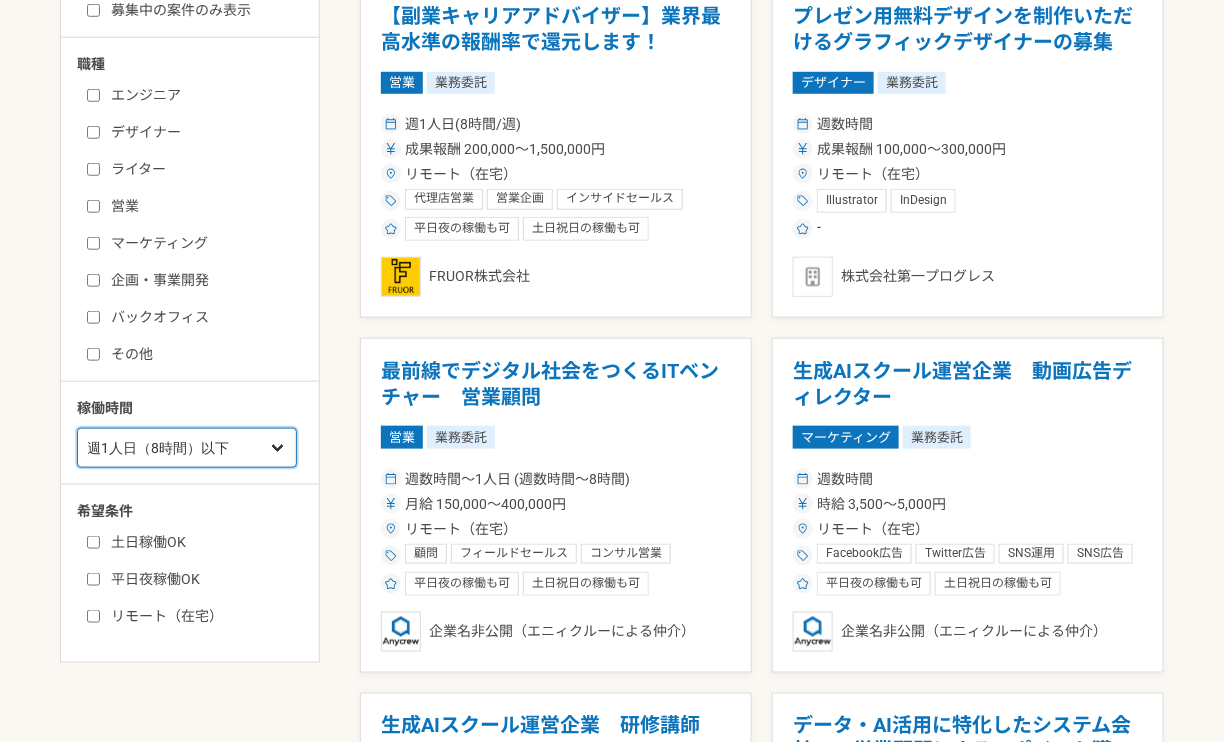 click on "週1人日（8時間）以下 週2人日（16時間）以下 週3人日（24時間）以下 週4人日（32時間）以下 週5人日（40時間）以下" at bounding box center [187, 448] 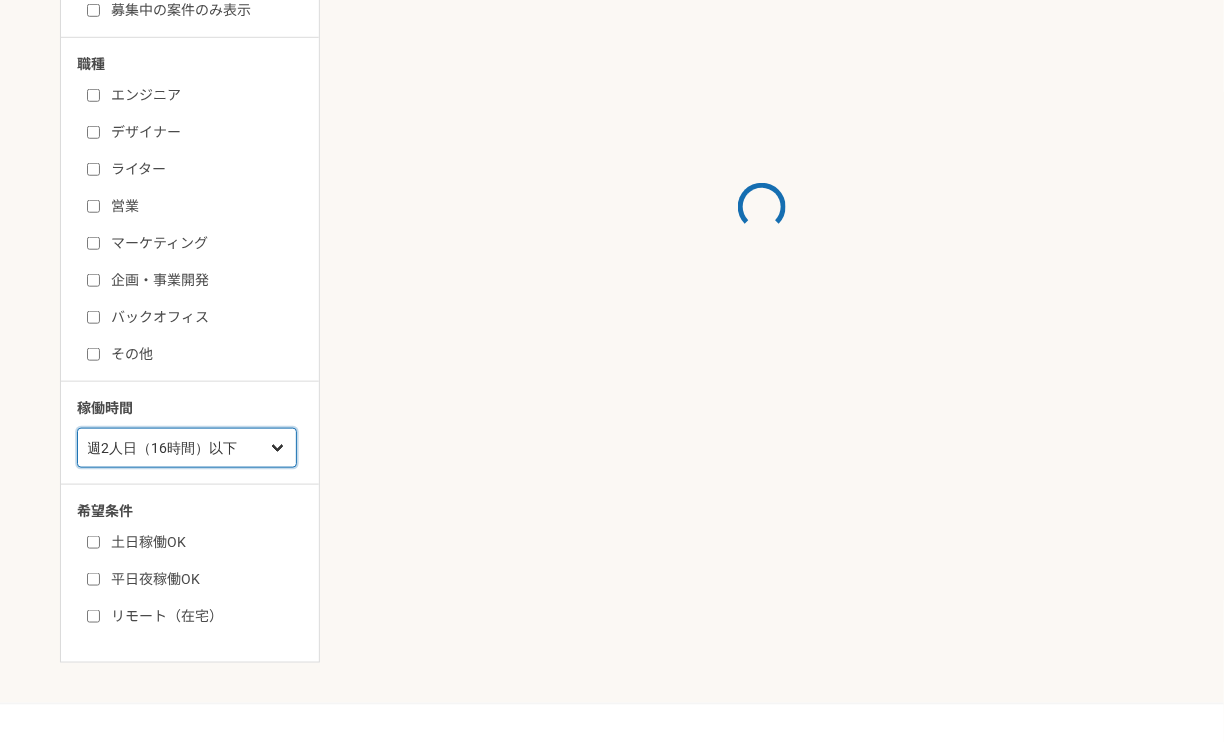 click on "週1人日（8時間）以下 週2人日（16時間）以下 週3人日（24時間）以下 週4人日（32時間）以下 週5人日（40時間）以下" at bounding box center [187, 448] 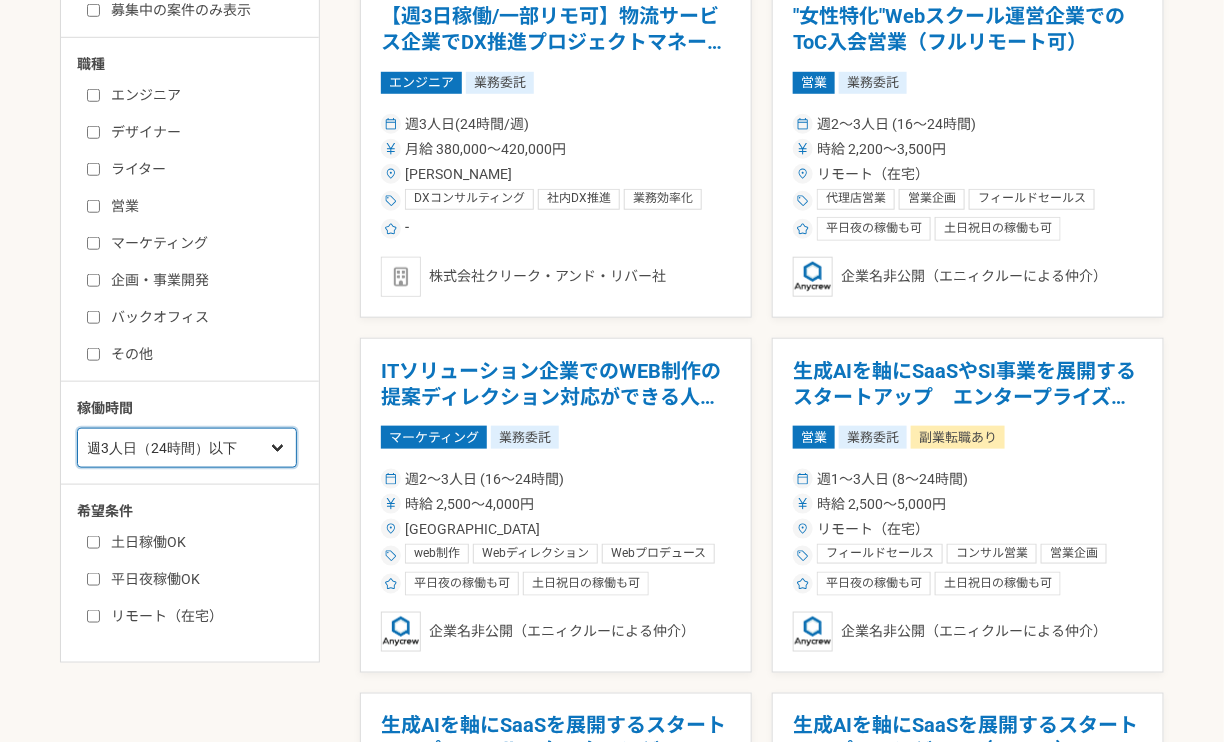 click on "週1人日（8時間）以下 週2人日（16時間）以下 週3人日（24時間）以下 週4人日（32時間）以下 週5人日（40時間）以下" at bounding box center (187, 448) 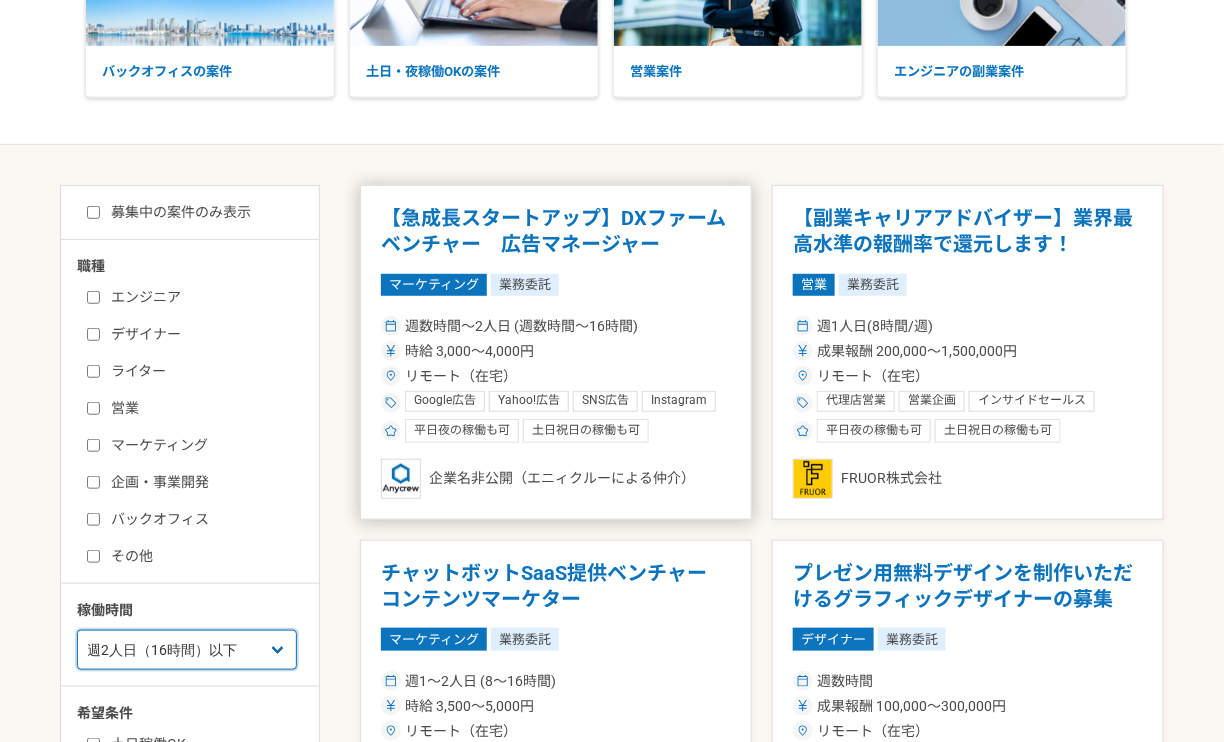 scroll, scrollTop: 0, scrollLeft: 0, axis: both 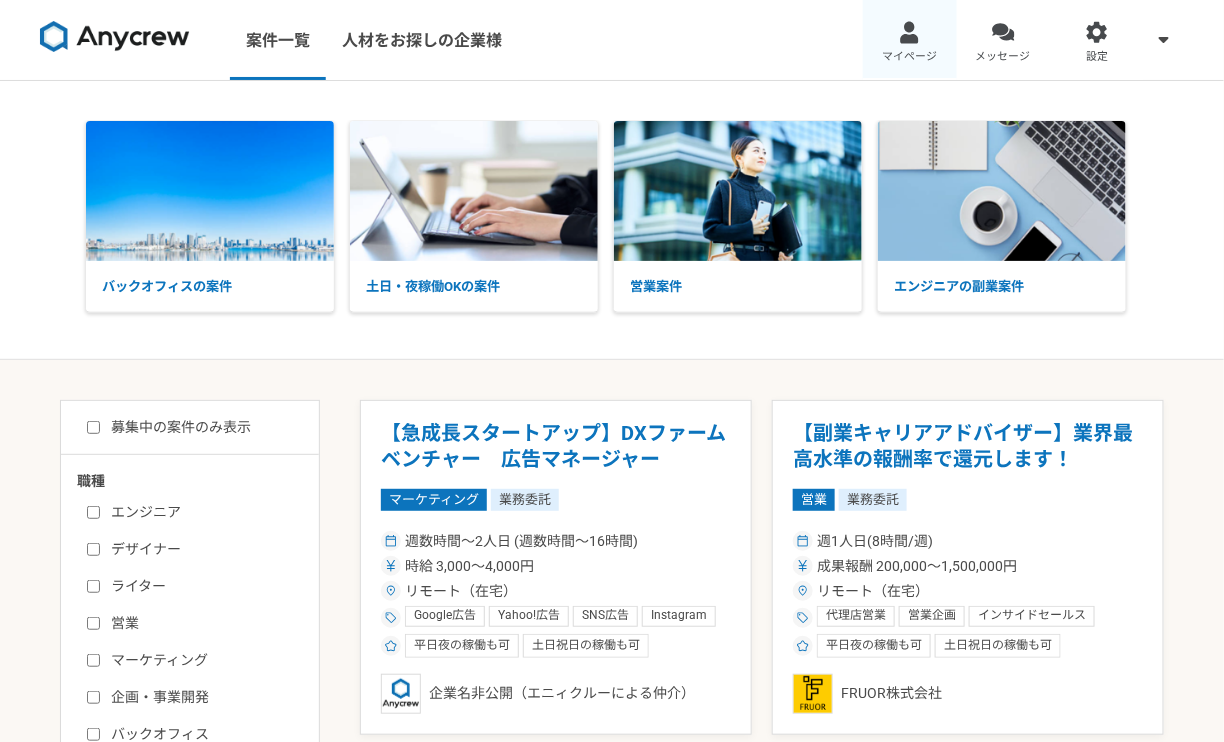 click at bounding box center (909, 32) 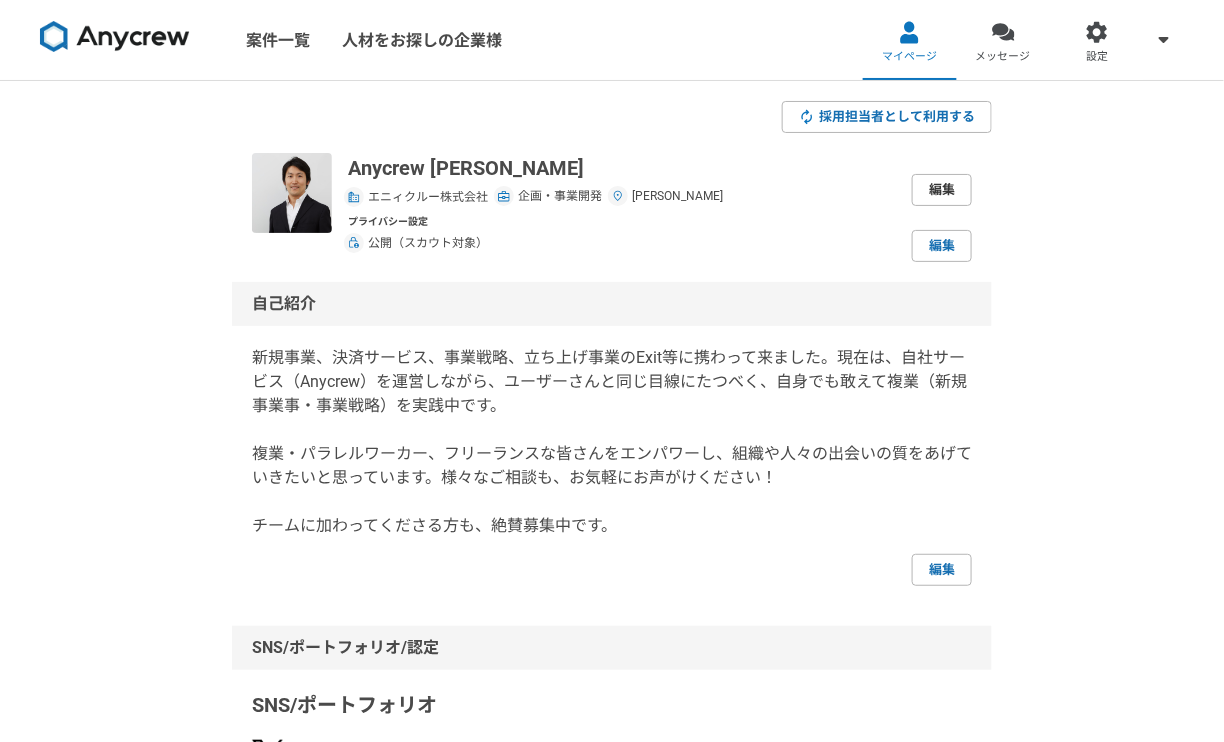 click on "編集" at bounding box center (942, 190) 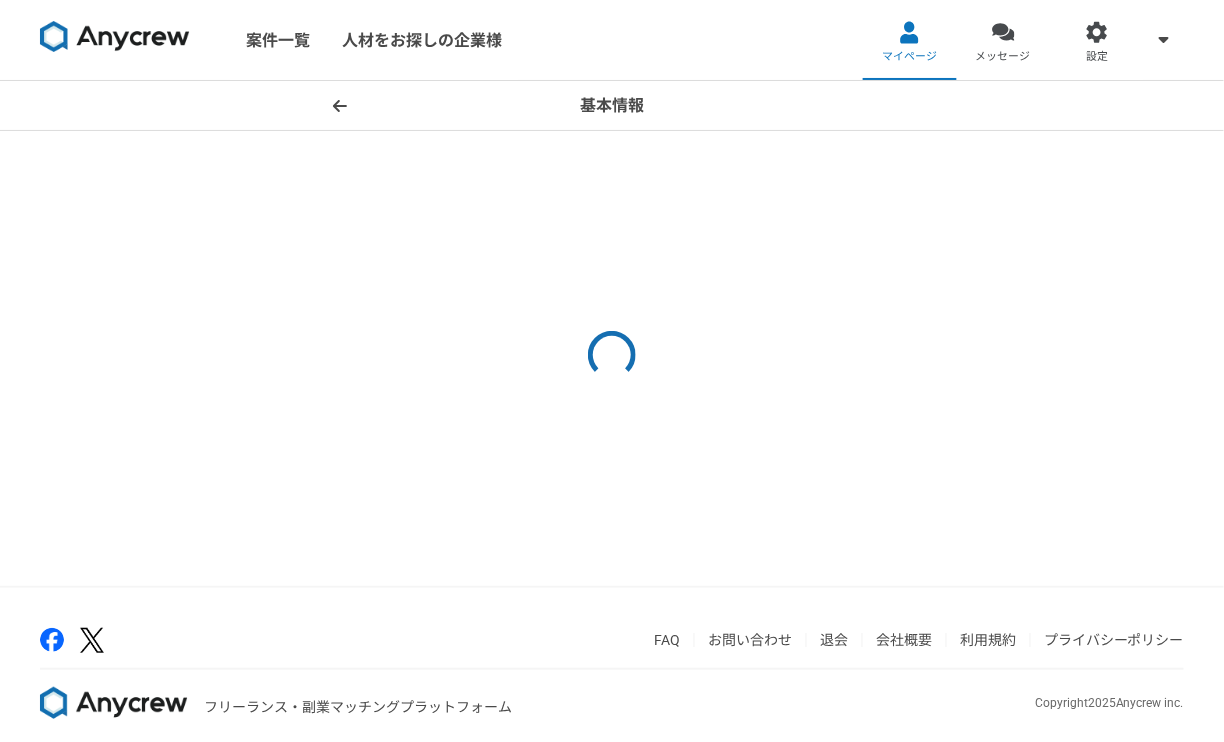 select on "6" 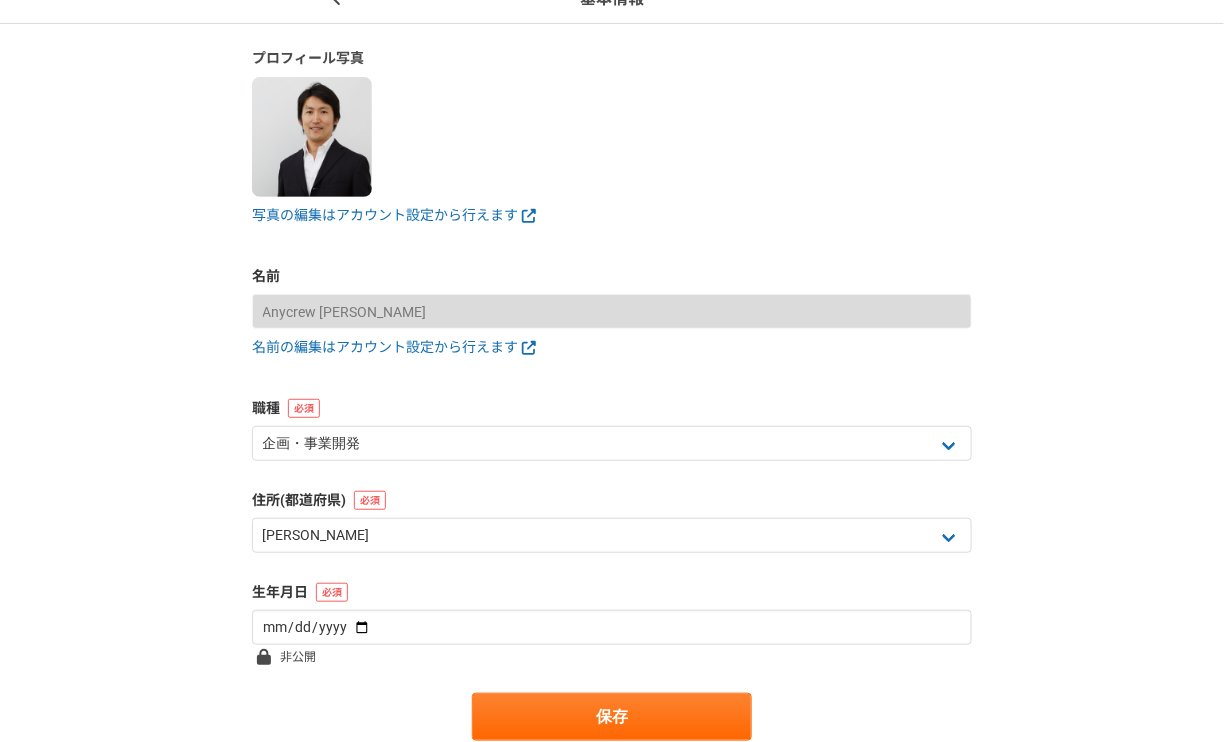 scroll, scrollTop: 196, scrollLeft: 0, axis: vertical 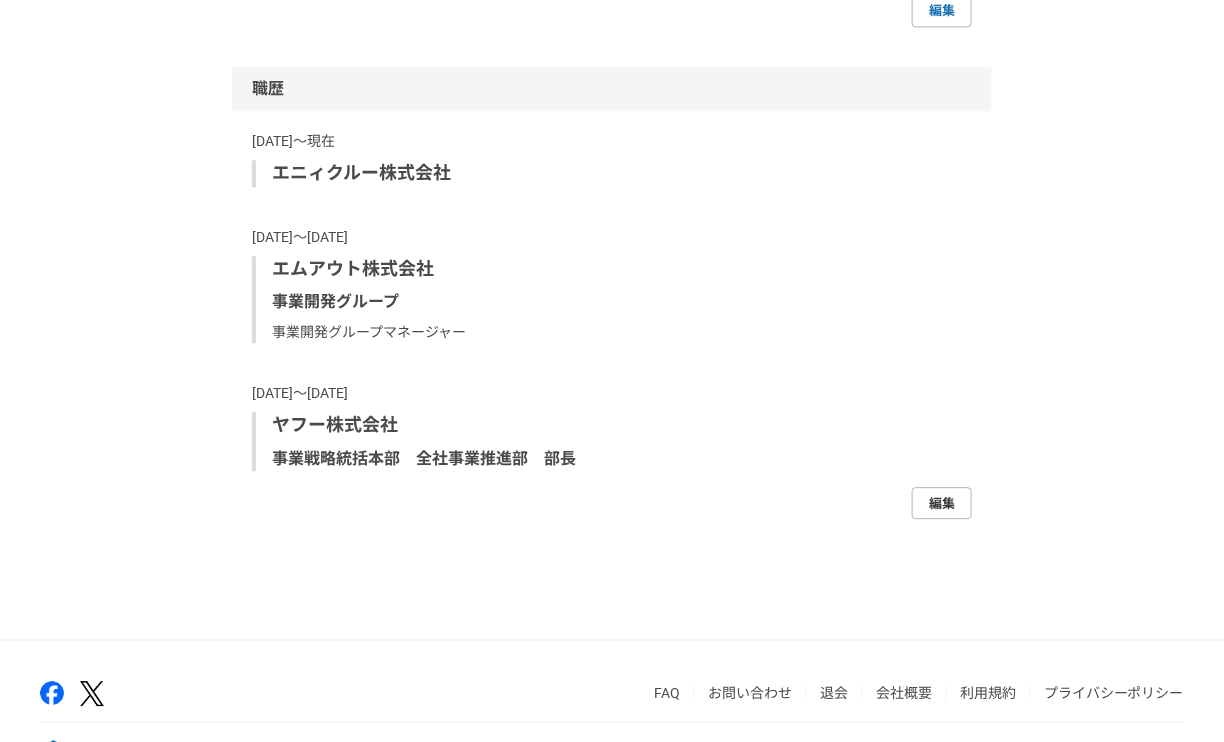 click on "編集" at bounding box center (942, 503) 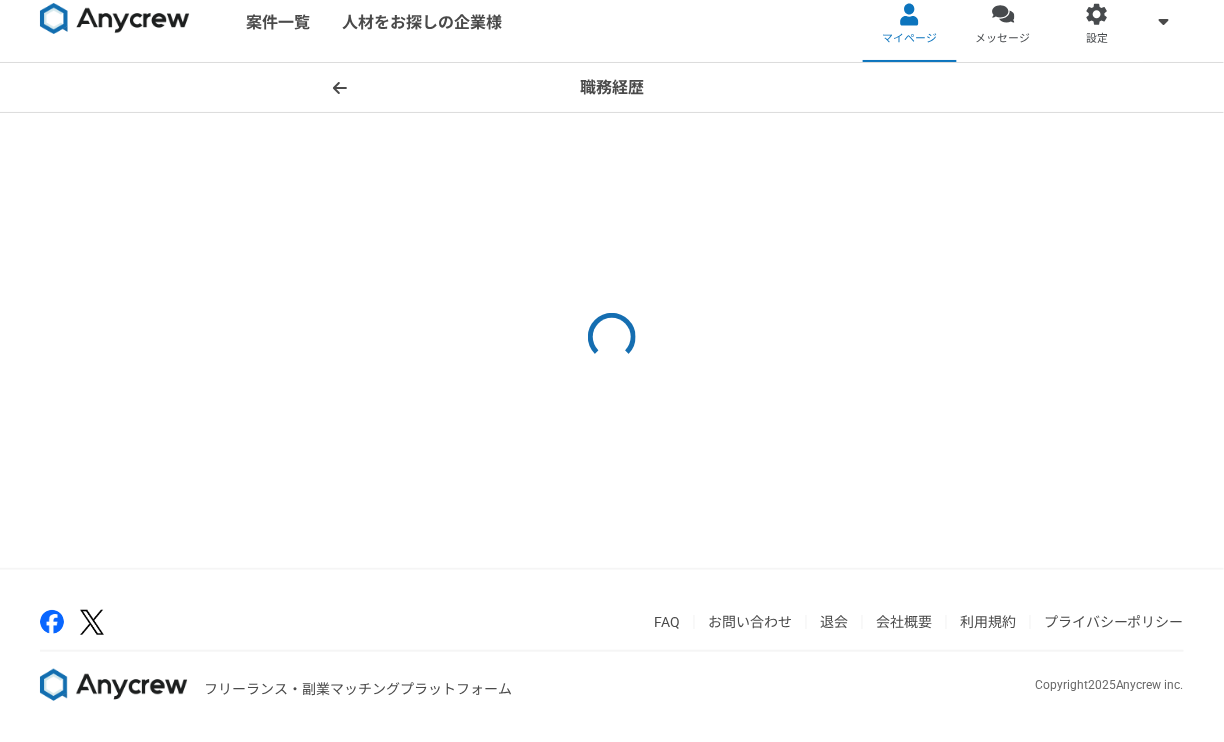 scroll, scrollTop: 0, scrollLeft: 0, axis: both 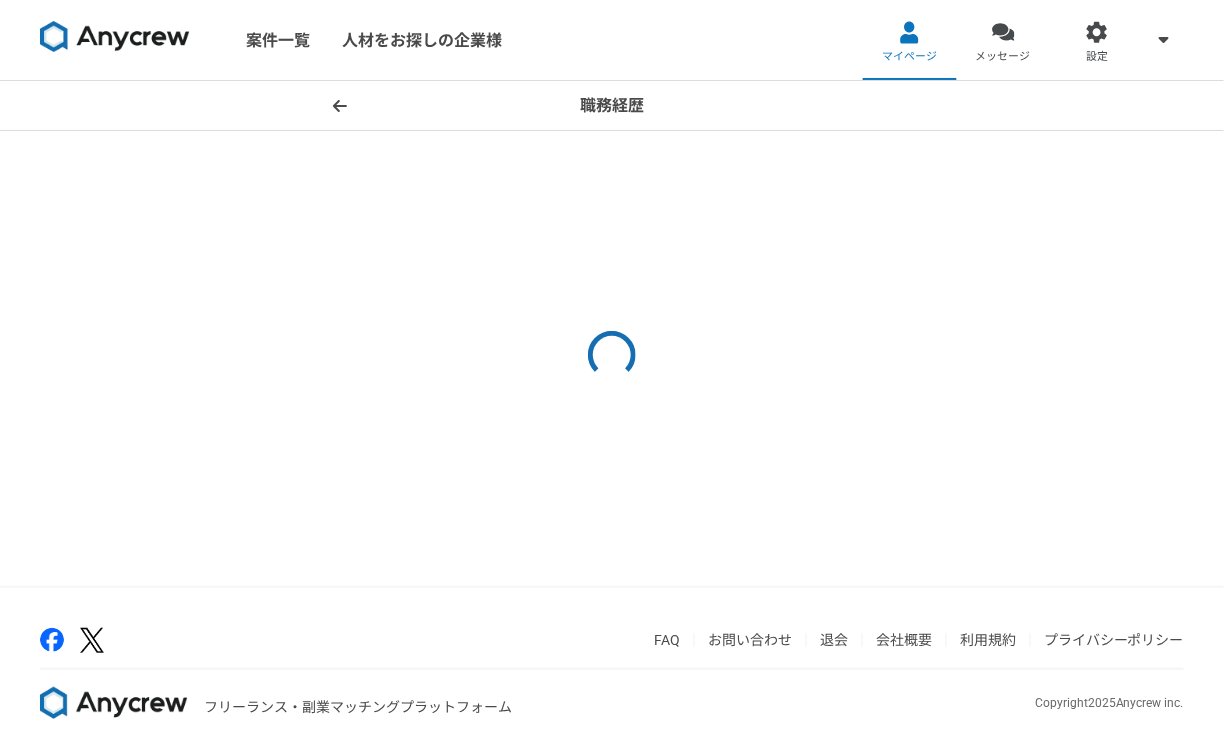 select on "2017" 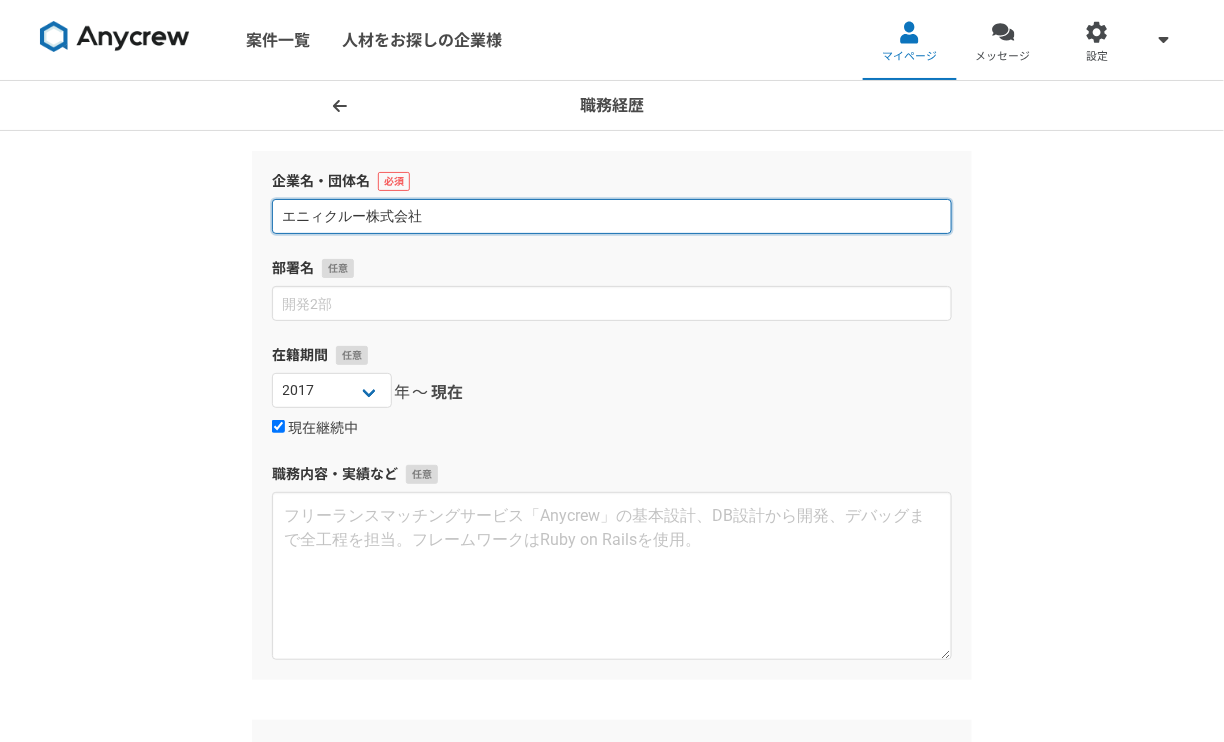 click on "エニィクルー株式会社" at bounding box center (612, 216) 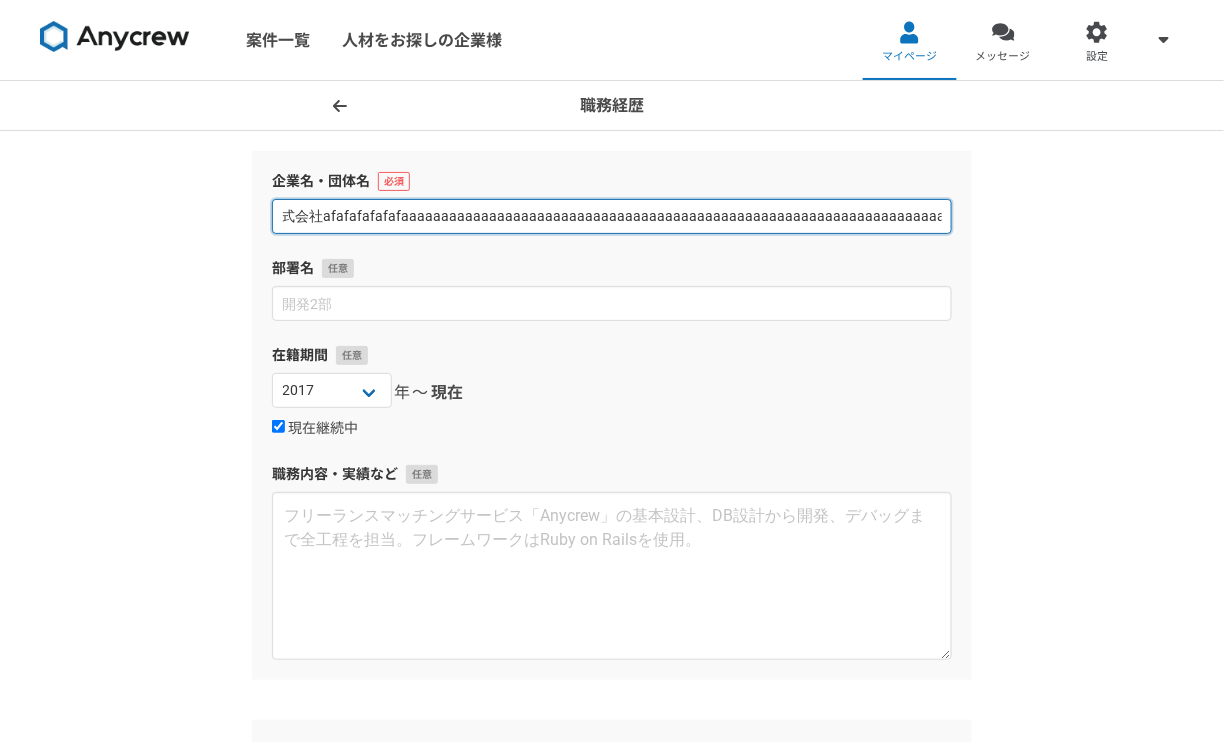 scroll, scrollTop: 0, scrollLeft: 114, axis: horizontal 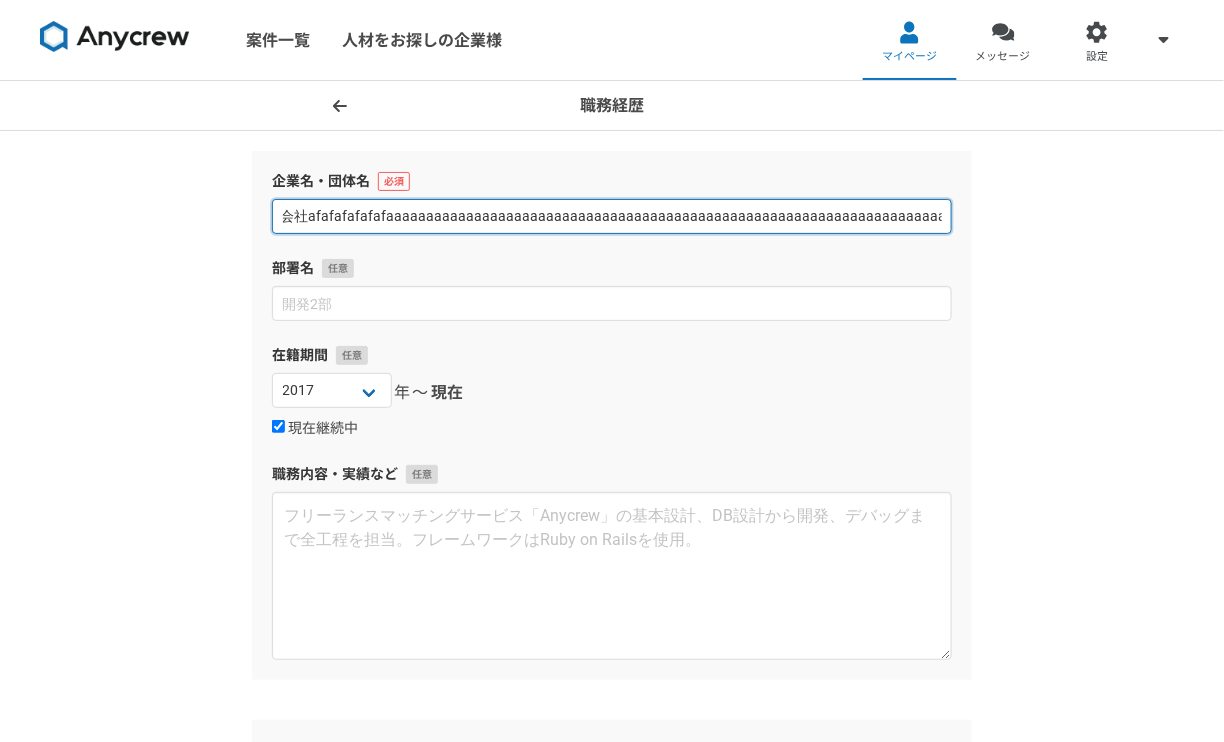 type on "エニィクルー株式会社afafafafafafaaaaaaaaaaaaaaaaaaaaaaaaaaaaaaaaaaaaaaaaaaaaaaaaaaaaaaaaaaaaaaaaaaaaaaaaaa" 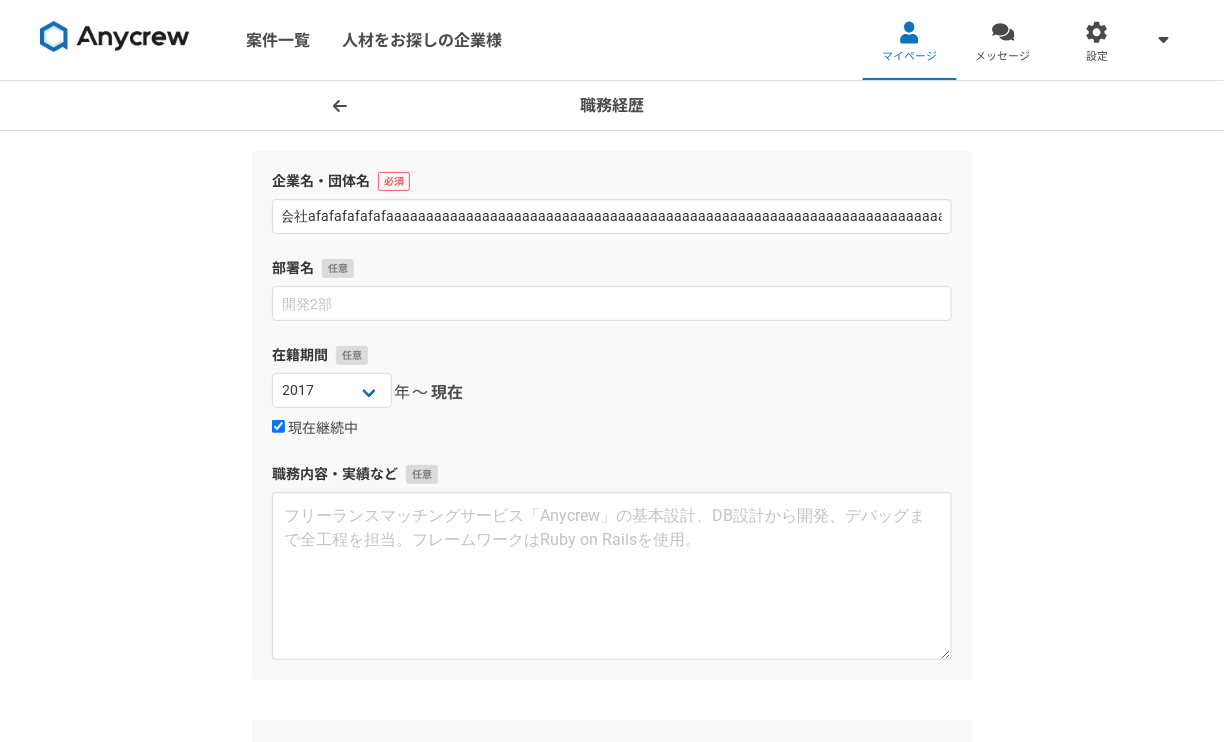 click on "職務経歴 企業名・団体名 エニィクルー株式会社afafafafafafaaaaaaaaaaaaaaaaaaaaaaaaaaaaaaaaaaaaaaaaaaaaaaaaaaaaaaaaaaaaaaaaaaaaaaaaaa 部署名 在籍期間 2025 2024 2023 2022 2021 2020 2019 2018 2017 2016 2015 2014 2013 2012 2011 2010 2009 2008 2007 2006 2005 2004 2003 2002 2001 2000 1999 1998 1997 1996 1995 1994 1993 1992 1991 1990 1989 1988 1987 1986 1985 1984 1983 1982 1981 1980 1979 1978 1977 1976 年〜 現在   現在継続中 職務内容・実績など 企業を削除 企業名・団体名 エムアウト株式会社 部署名 事業開発グループ 在籍期間 2025 2024 2023 2022 2021 2020 2019 2018 2017 2016 2015 2014 2013 2012 2011 2010 2009 2008 2007 2006 2005 2004 2003 2002 2001 2000 1999 1998 1997 1996 1995 1994 1993 1992 1991 1990 1989 1988 1987 1986 1985 1984 1983 1982 1981 1980 1979 1978 1977 1976 年〜 2025 2024 2023 2022 2021 2020 2019 2018 2017 2016 2015 2014 2013 2012 2011 2010 2009 2008 2007 2006 2005 2004 2003 2002 2001 2000 1999 1998 1997 1996 1995 1994 1993 年" at bounding box center (612, 1108) 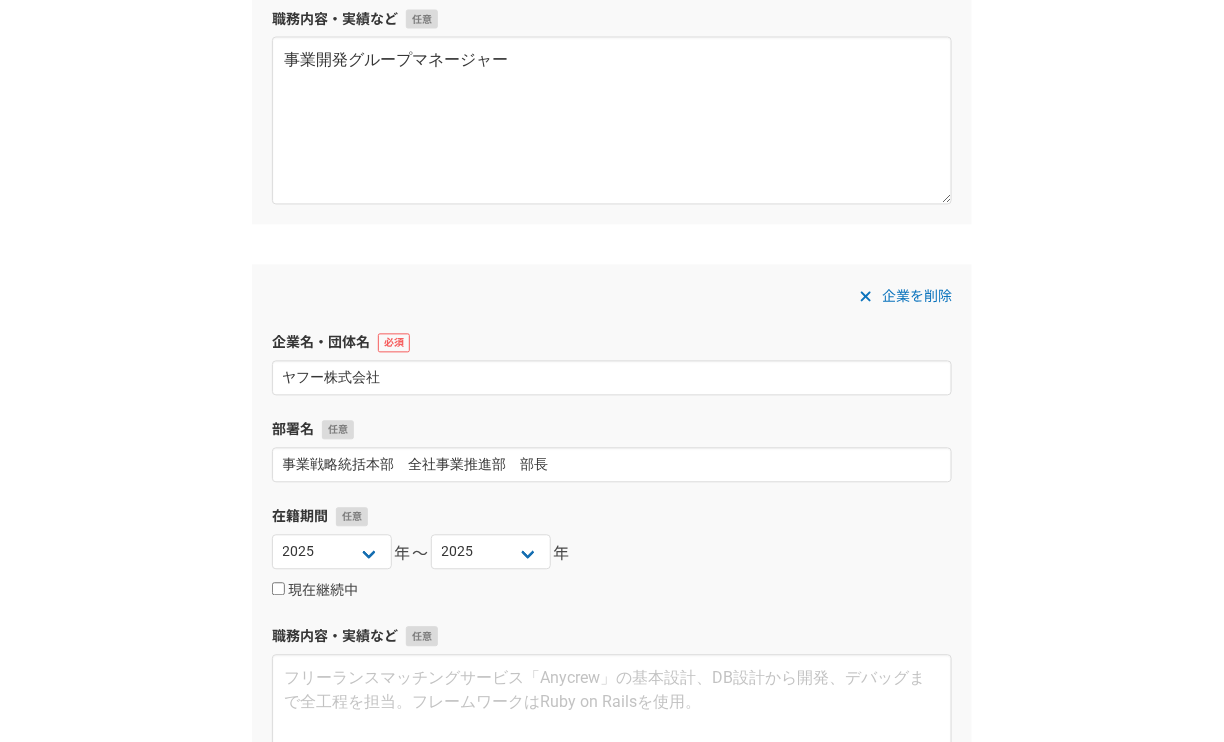 scroll, scrollTop: 1565, scrollLeft: 0, axis: vertical 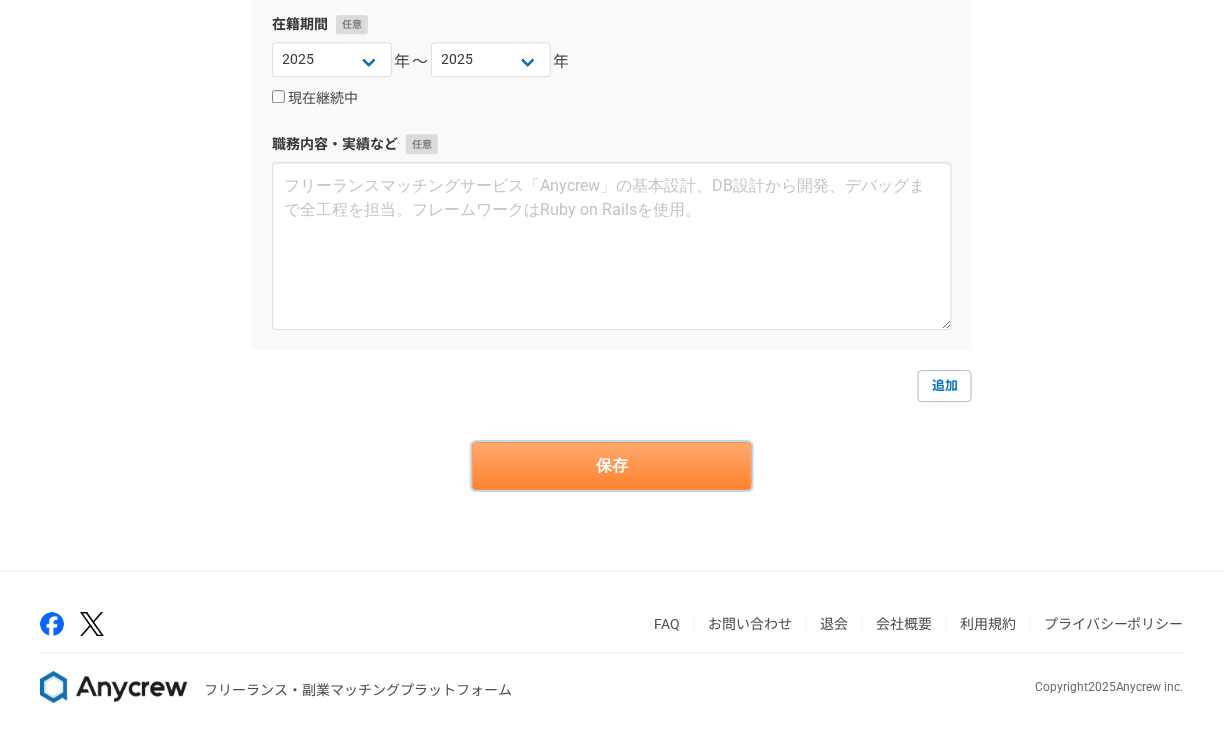 click on "保存" at bounding box center (612, 466) 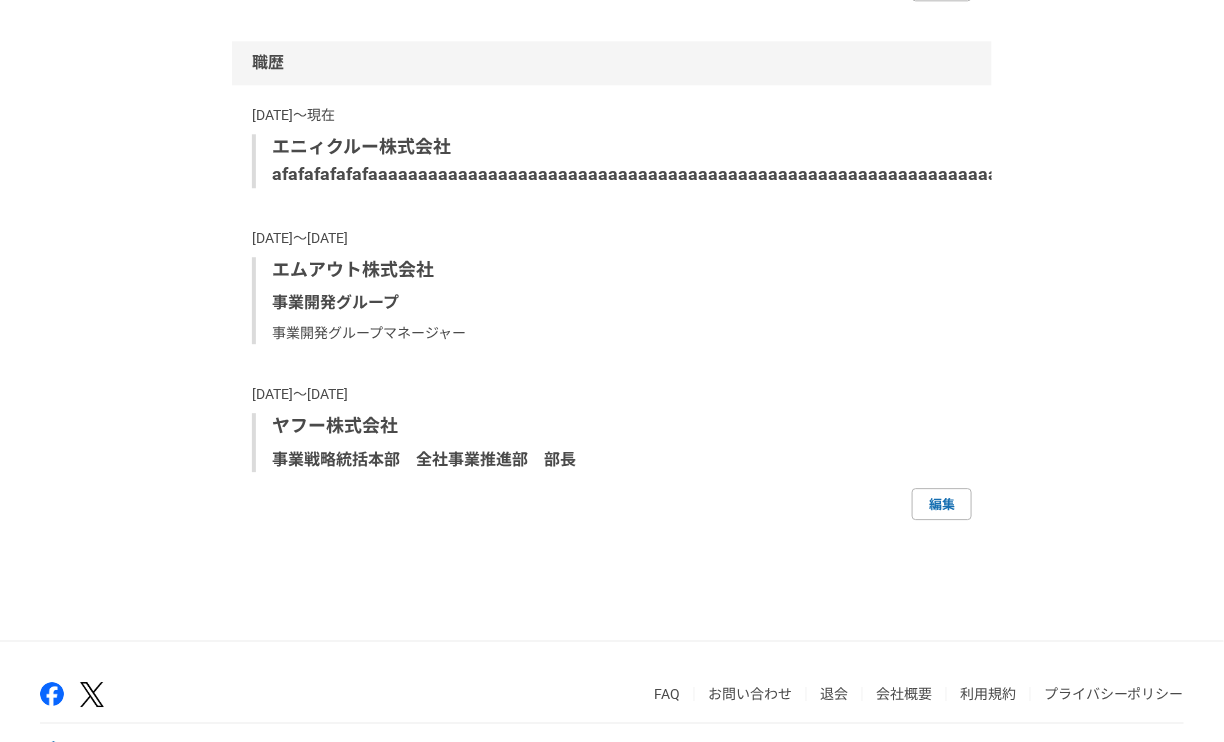 scroll, scrollTop: 1542, scrollLeft: 0, axis: vertical 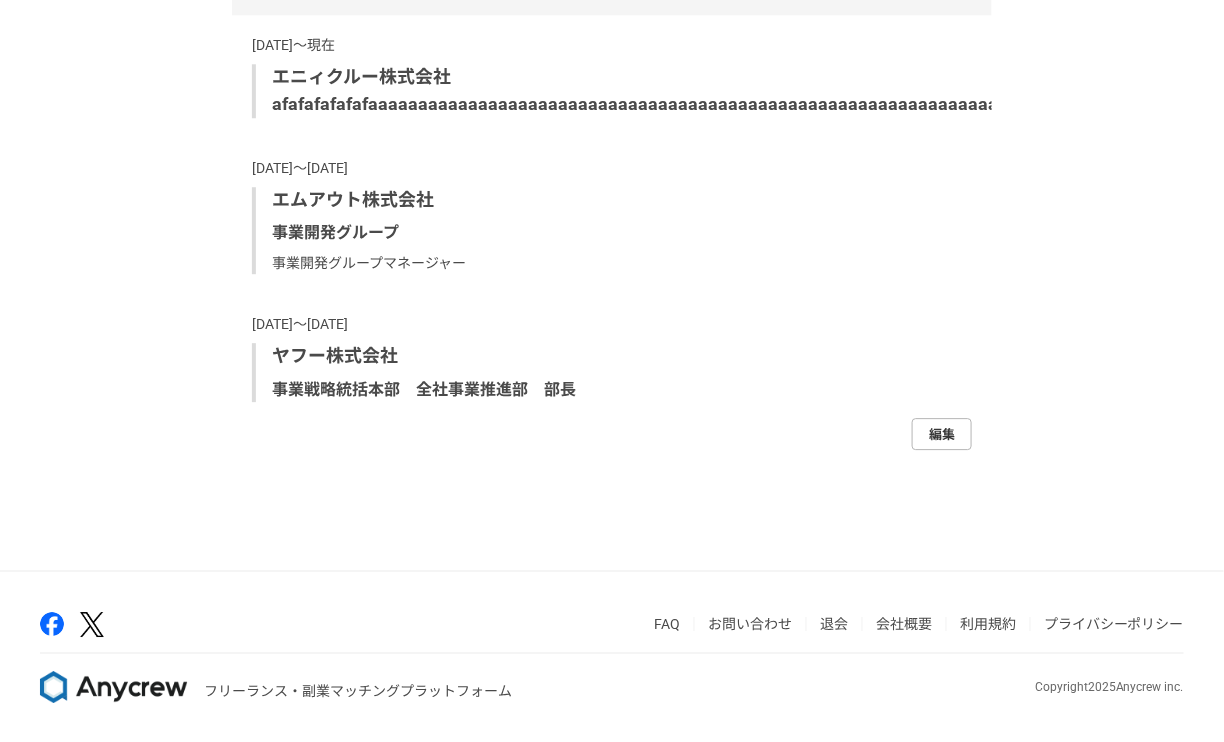 click on "編集" at bounding box center [942, 434] 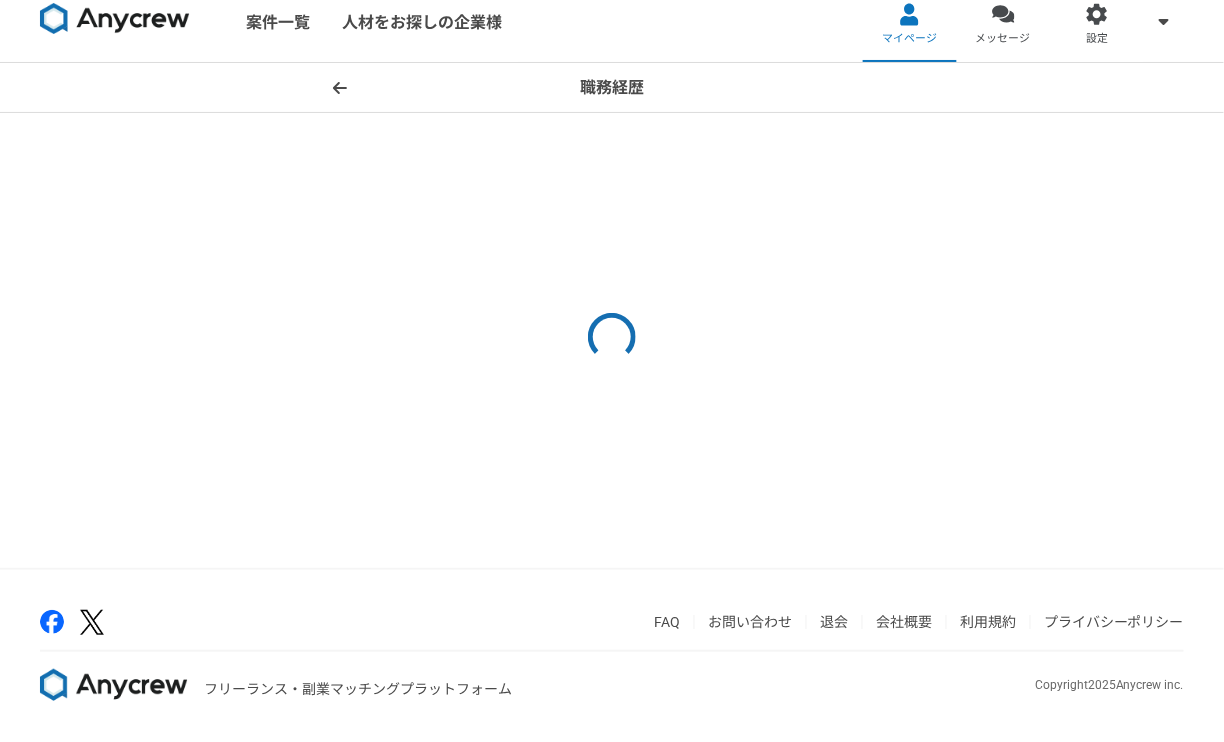 scroll, scrollTop: 0, scrollLeft: 0, axis: both 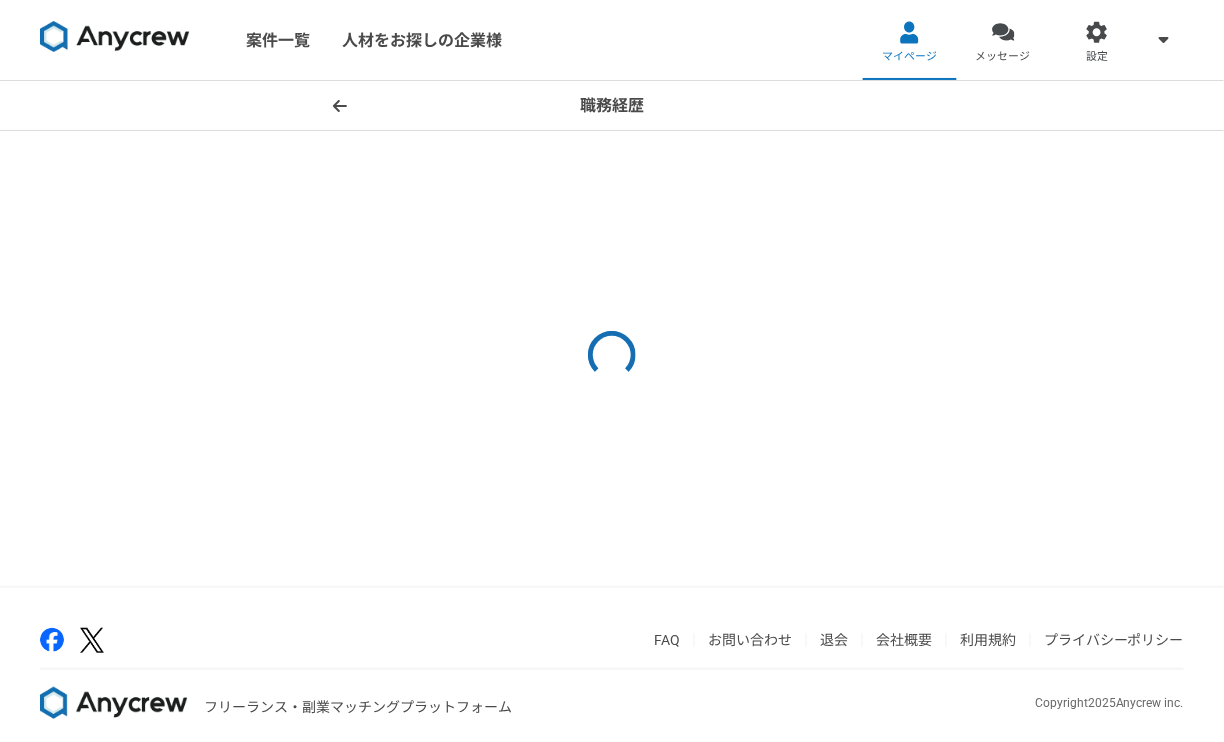 select on "2017" 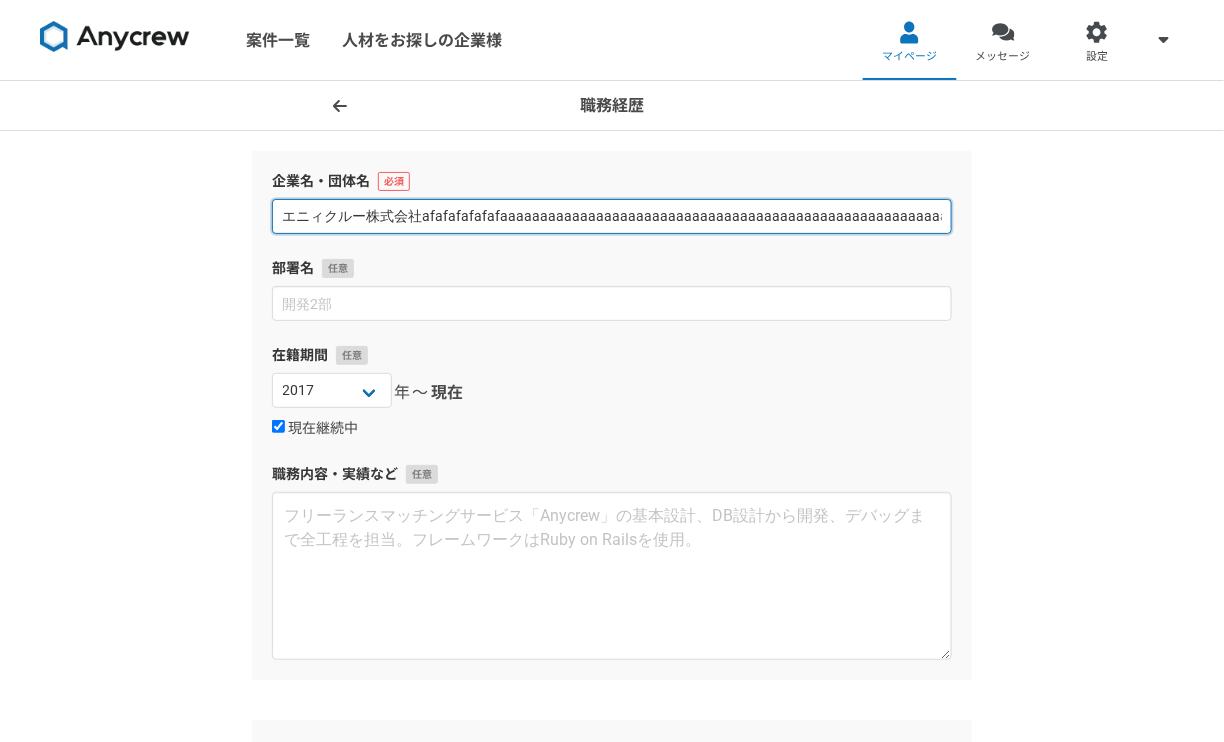 click on "エニィクルー株式会社afafafafafafaaaaaaaaaaaaaaaaaaaaaaaaaaaaaaaaaaaaaaaaaaaaaaaaaaaaaaaaaaaaaaaaaaaaaaaaaa" at bounding box center [612, 216] 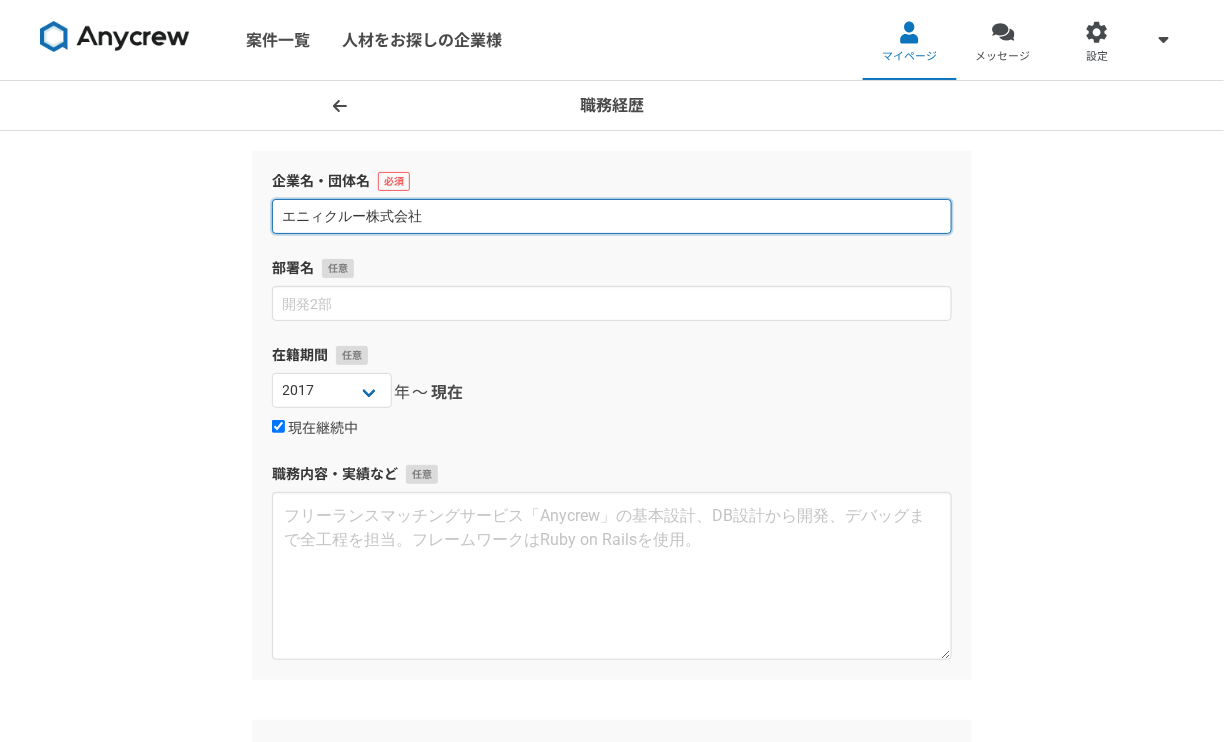 scroll, scrollTop: 0, scrollLeft: 0, axis: both 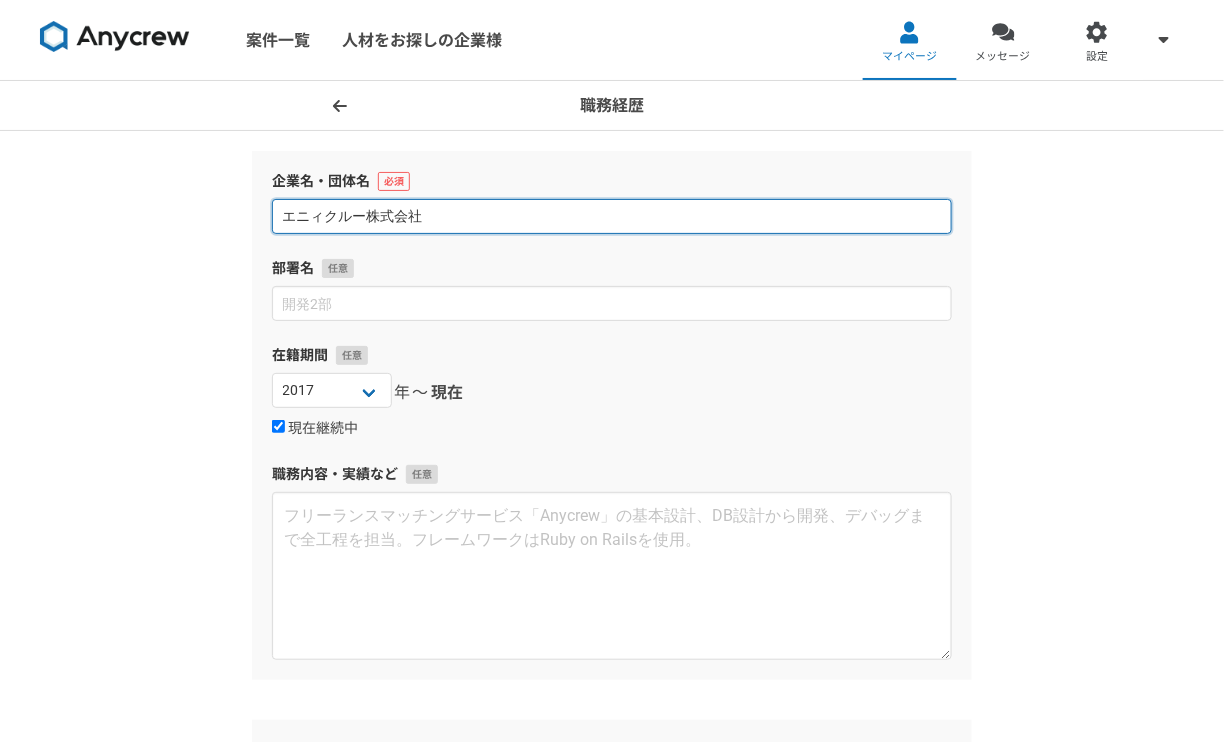 type on "エニィクルー株式会社" 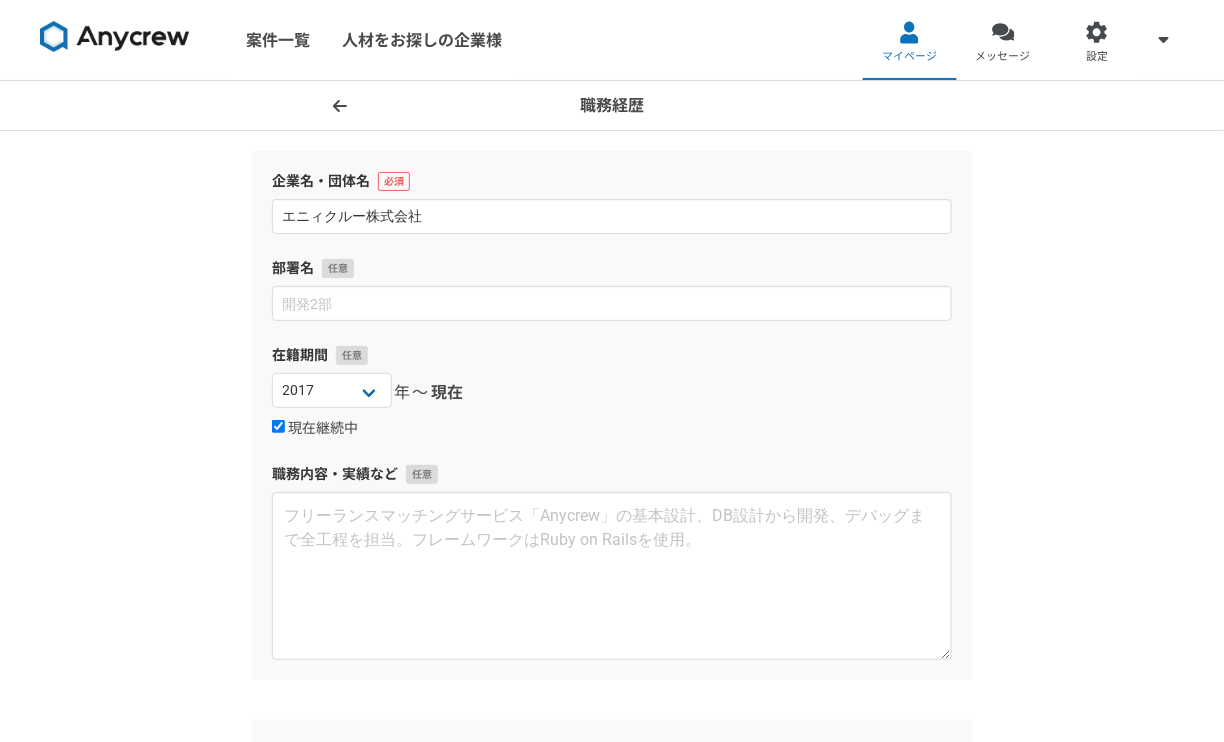 click on "職務経歴 企業名・団体名 エニィクルー株式会社 部署名 在籍期間 2025 2024 2023 2022 2021 2020 2019 2018 2017 2016 2015 2014 2013 2012 2011 2010 2009 2008 2007 2006 2005 2004 2003 2002 2001 2000 1999 1998 1997 1996 1995 1994 1993 1992 1991 1990 1989 1988 1987 1986 1985 1984 1983 1982 1981 1980 1979 1978 1977 1976 年〜 現在   現在継続中 職務内容・実績など 企業を削除 企業名・団体名 エムアウト株式会社 部署名 事業開発グループ 在籍期間 2025 2024 2023 2022 2021 2020 2019 2018 2017 2016 2015 2014 2013 2012 2011 2010 2009 2008 2007 2006 2005 2004 2003 2002 2001 2000 1999 1998 1997 1996 1995 1994 1993 1992 1991 1990 1989 1988 1987 1986 1985 1984 1983 1982 1981 1980 1979 1978 1977 1976 年〜 2025 2024 2023 2022 2021 2020 2019 2018 2017 2016 2015 2014 2013 2012 2011 2010 2009 2008 2007 2006 2005 2004 2003 2002 2001 2000 1999 1998 1997 1996 1995 1994 1993 1992 1991 1990 1989 1988 1987 1986 1985 1984 1983 1982 1981 1980 1979 1978 1977 1976 年" at bounding box center [612, 1108] 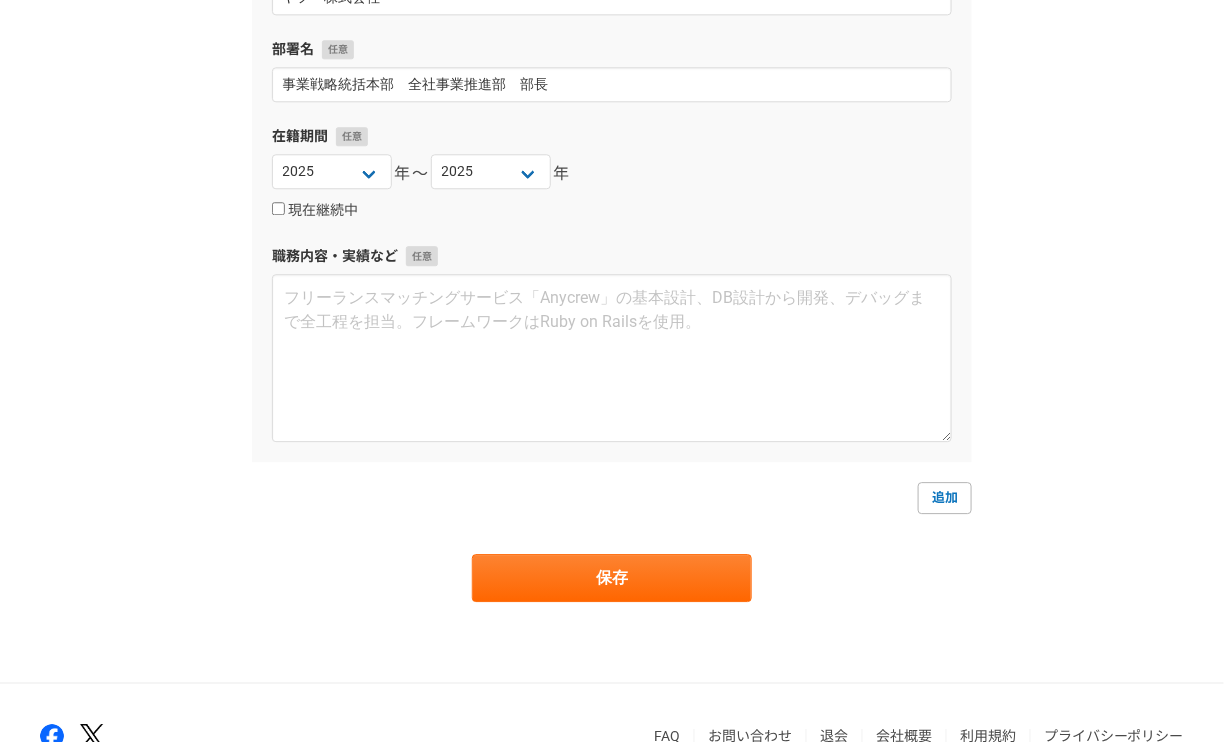 scroll, scrollTop: 1565, scrollLeft: 0, axis: vertical 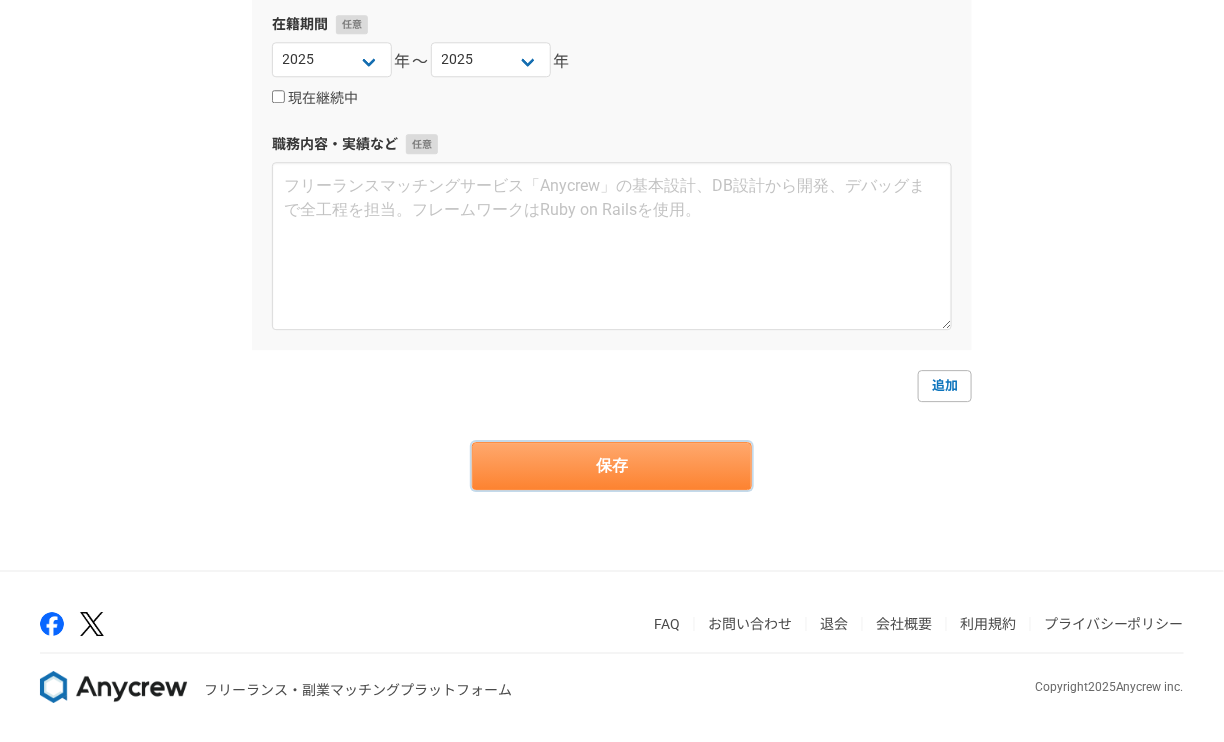 click on "保存" at bounding box center (612, 466) 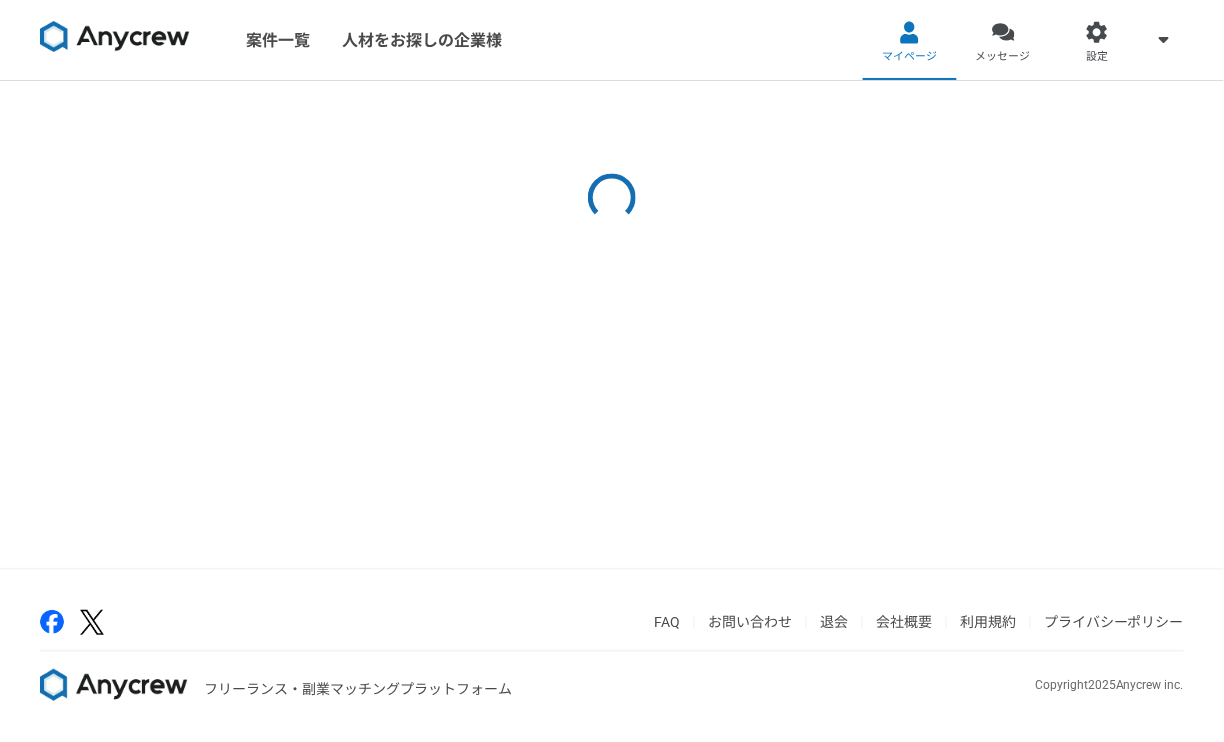 scroll, scrollTop: 0, scrollLeft: 0, axis: both 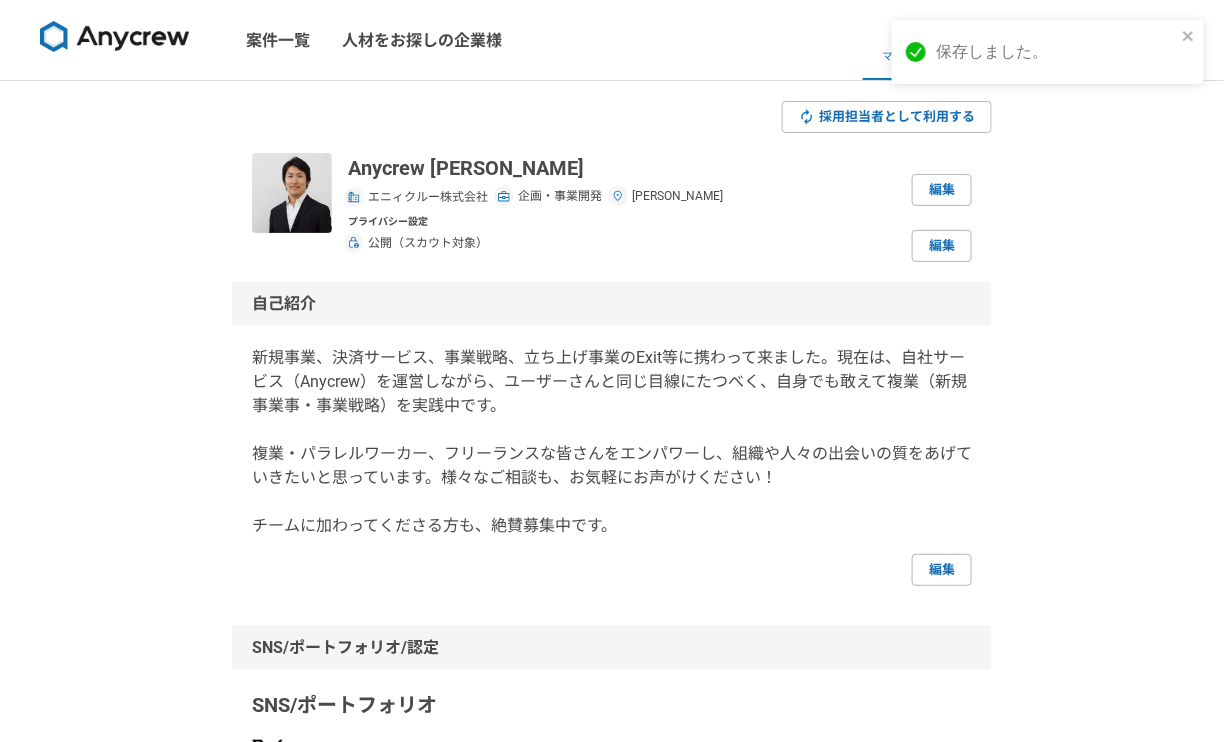 click on "採用担当者として利用する Anycrew 赤羽 エニィクルー株式会社 企画・事業開発 東京都 編集 プライバシー設定 公開（スカウト対象） 編集 自己紹介 新規事業、決済サービス、事業戦略、立ち上げ事業のExit等に携わって来ました。現在は、自社サービス（Anycrew）を運営しながら、ユーザーさんと同じ目線にたつべく、自身でも敢えて複業（新規事業事・事業戦略）を実践中です。
複業・パラレルワーカー、フリーランスな皆さんをエンパワーし、組織や人々の出会いの質をあげていきたいと思っています。様々なご相談も、お気軽にお声がけください！
チームに加わってくださる方も、絶賛募集中です。 編集 SNS/ポートフォリオ/認定 SNS/ポートフォリオ 認定バッジ 編集 案件への意欲など 案件への意欲 要相談 稼働できる頻度 週4〜8時間 希望単価 働き方" at bounding box center (612, 1056) 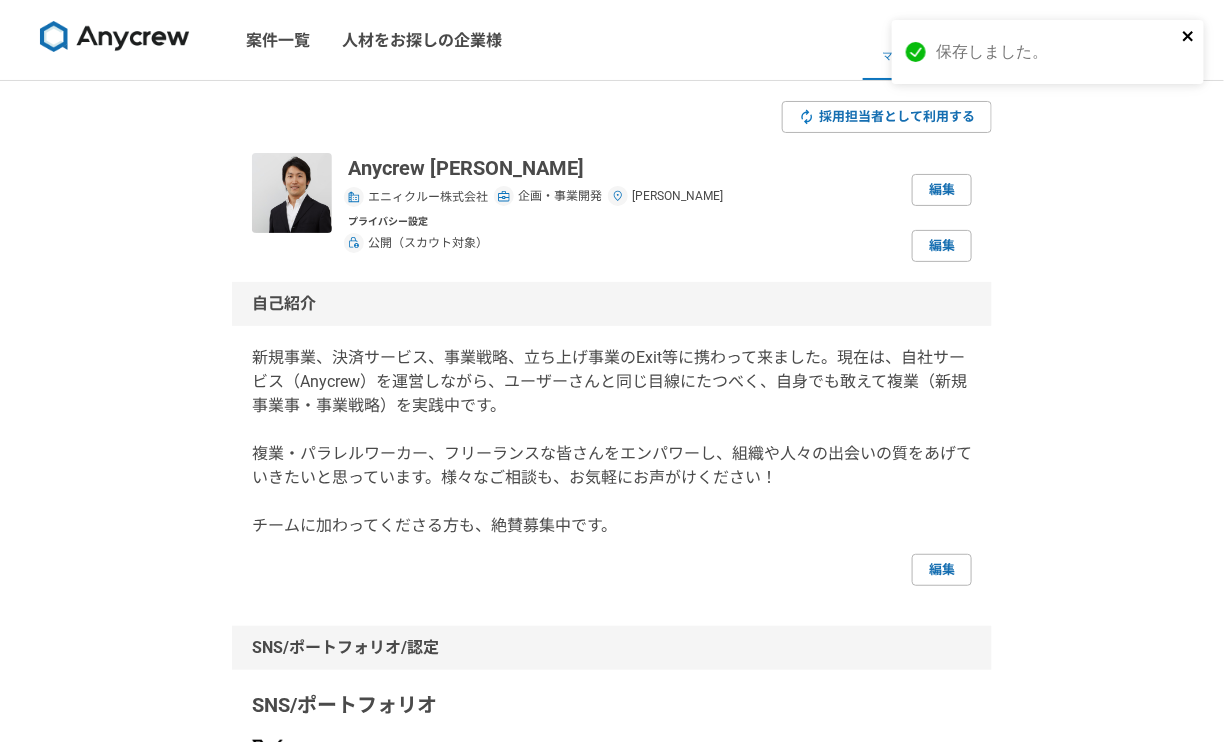 click at bounding box center (1189, 37) 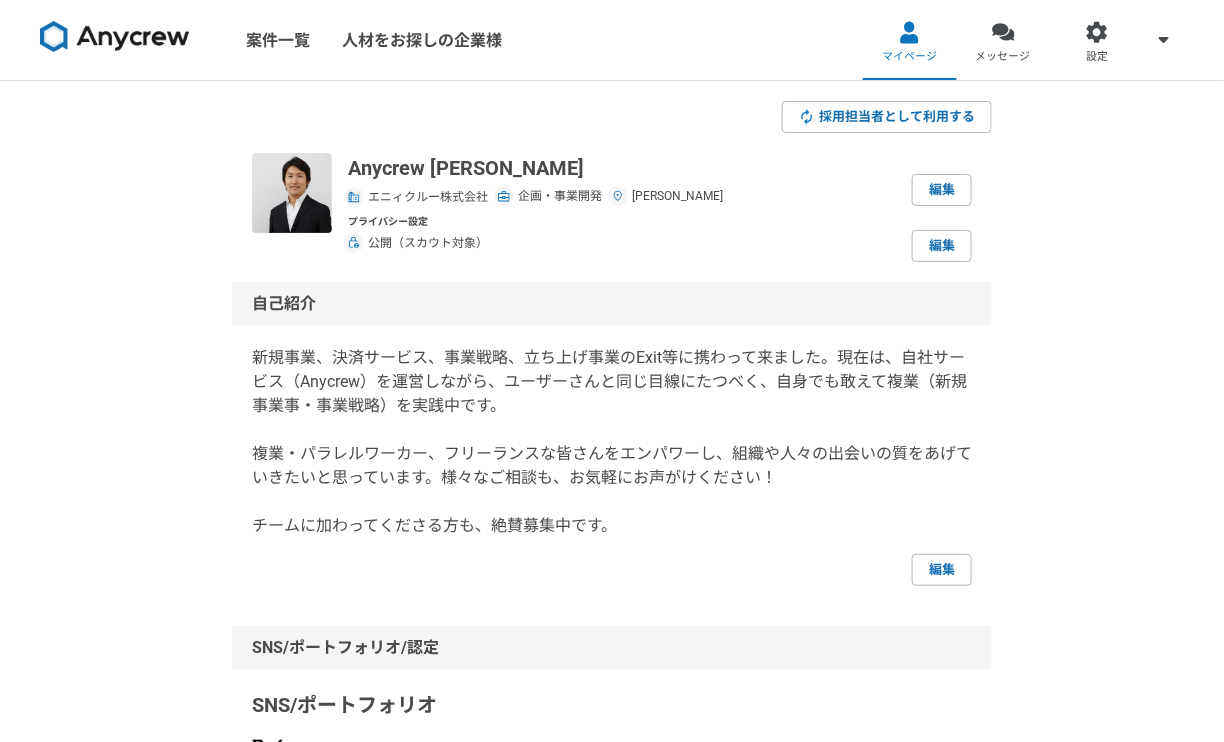 click on "採用担当者として利用する Anycrew 赤羽 エニィクルー株式会社 企画・事業開発 東京都 編集 プライバシー設定 公開（スカウト対象） 編集 自己紹介 新規事業、決済サービス、事業戦略、立ち上げ事業のExit等に携わって来ました。現在は、自社サービス（Anycrew）を運営しながら、ユーザーさんと同じ目線にたつべく、自身でも敢えて複業（新規事業事・事業戦略）を実践中です。
複業・パラレルワーカー、フリーランスな皆さんをエンパワーし、組織や人々の出会いの質をあげていきたいと思っています。様々なご相談も、お気軽にお声がけください！
チームに加わってくださる方も、絶賛募集中です。 編集 SNS/ポートフォリオ/認定 SNS/ポートフォリオ 認定バッジ 編集 案件への意欲など 案件への意欲 要相談 稼働できる頻度 週4〜8時間 希望単価 働き方" at bounding box center [612, 1056] 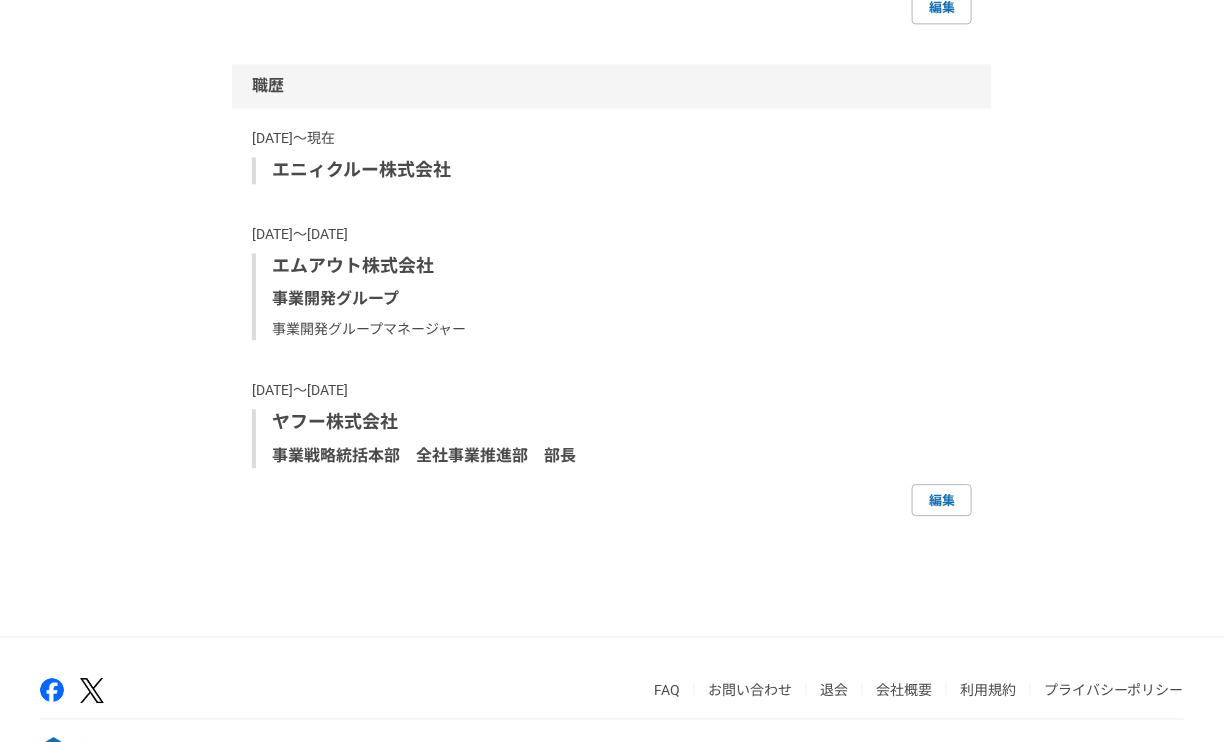 scroll, scrollTop: 1462, scrollLeft: 0, axis: vertical 